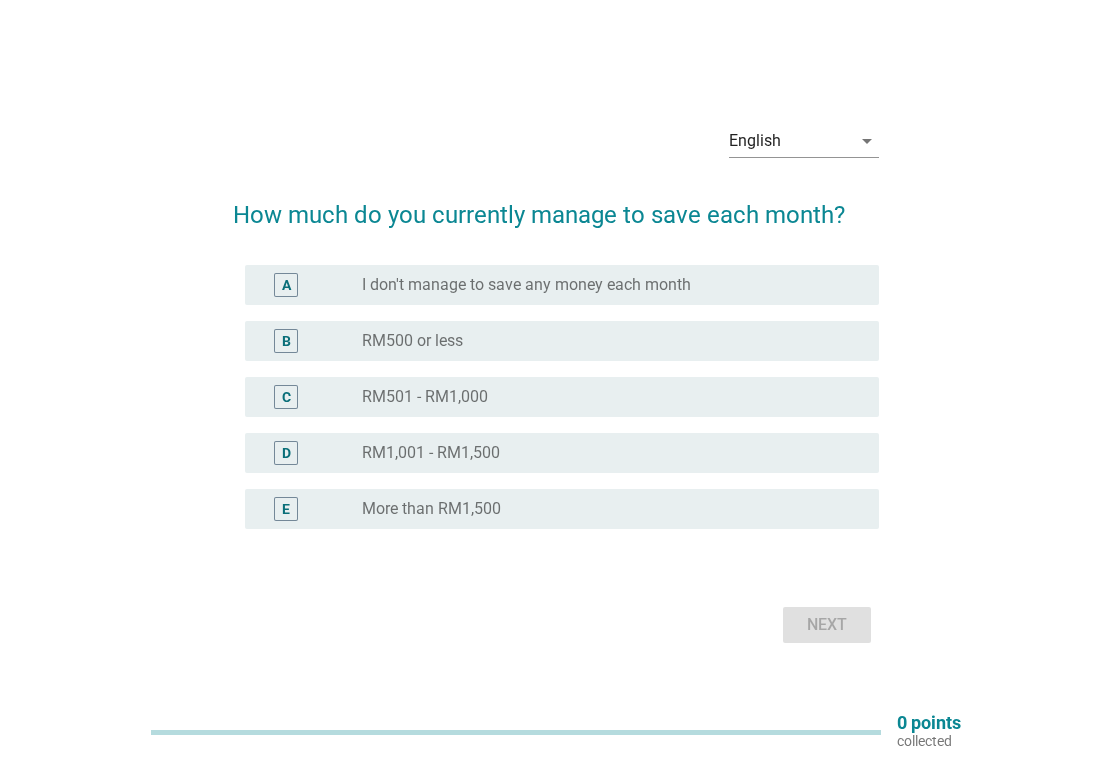 scroll, scrollTop: 0, scrollLeft: 0, axis: both 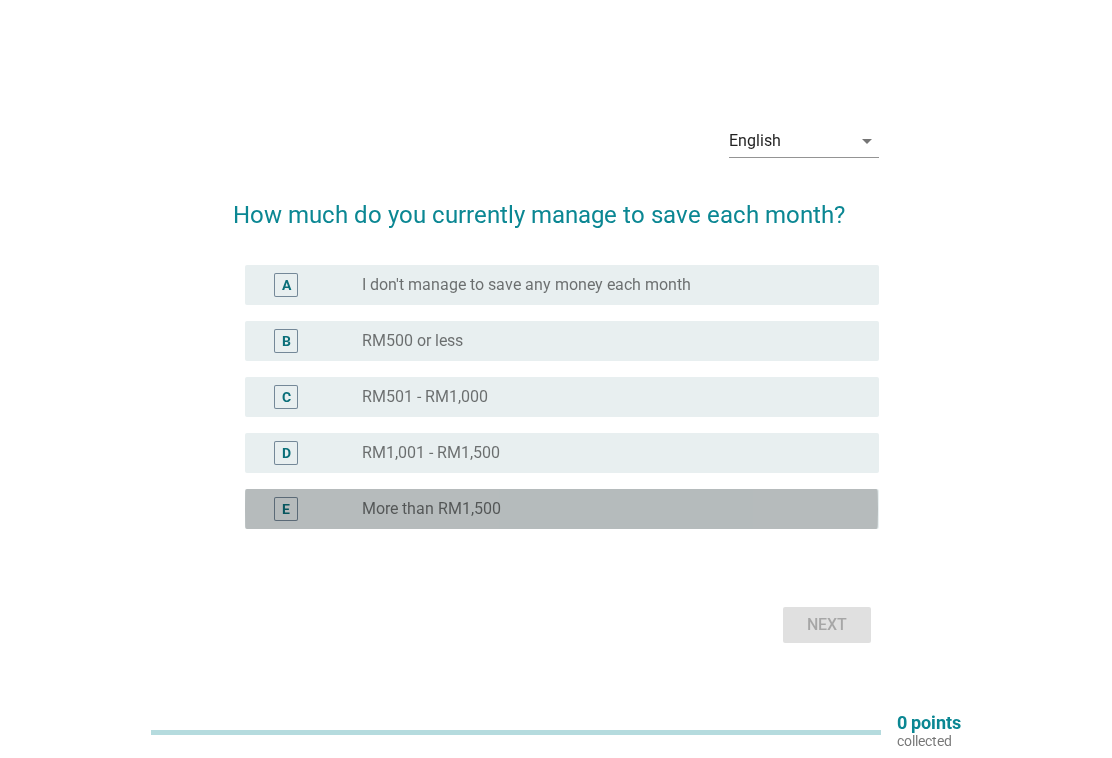 click on "radio_button_unchecked More than RM1,500" at bounding box center [604, 509] 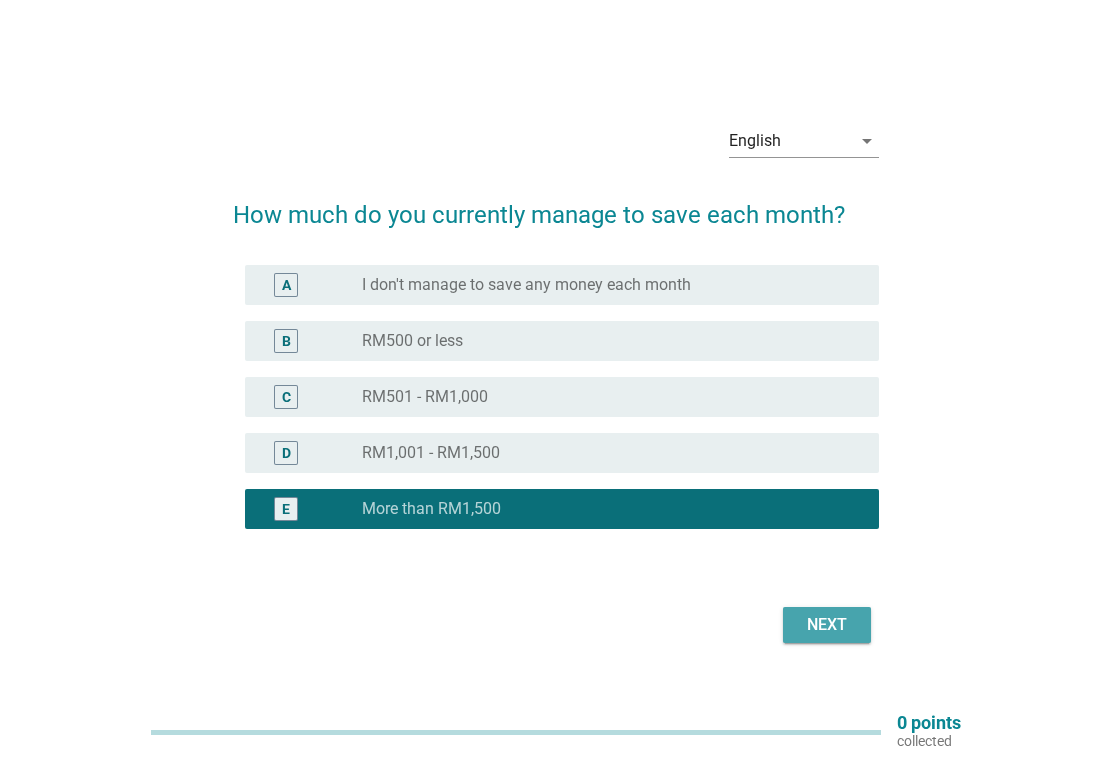 click on "Next" at bounding box center [827, 625] 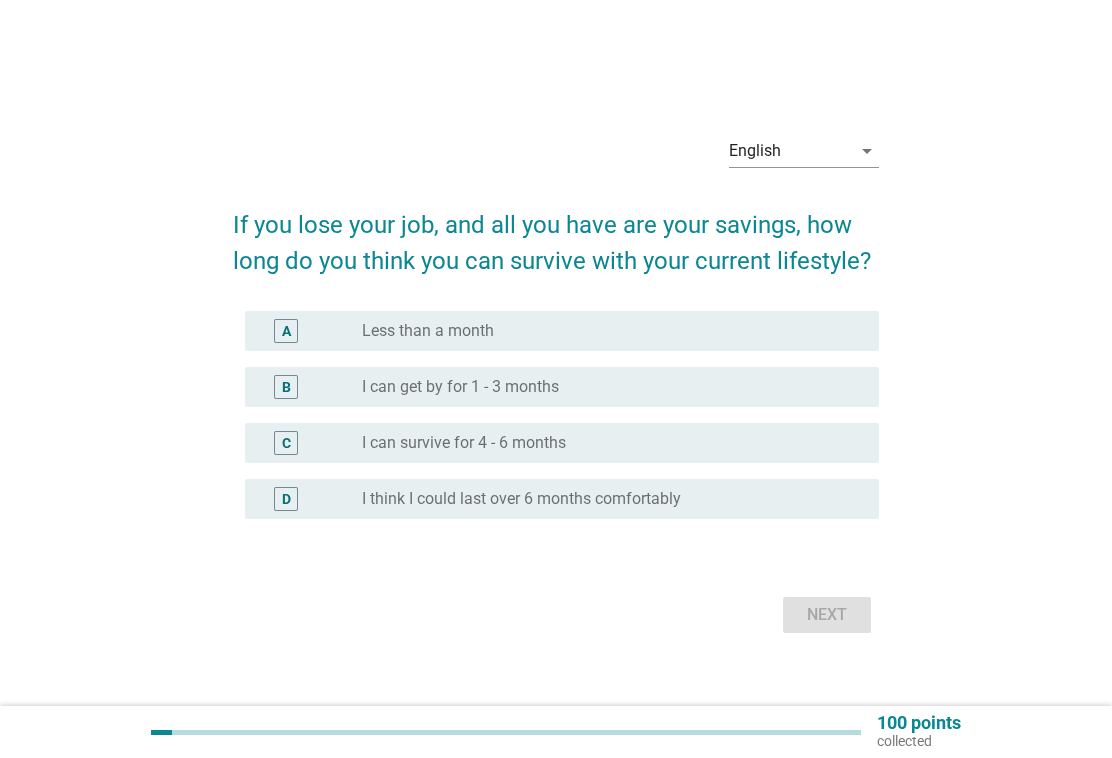 click on "I think I could last over 6 months comfortably" at bounding box center (521, 499) 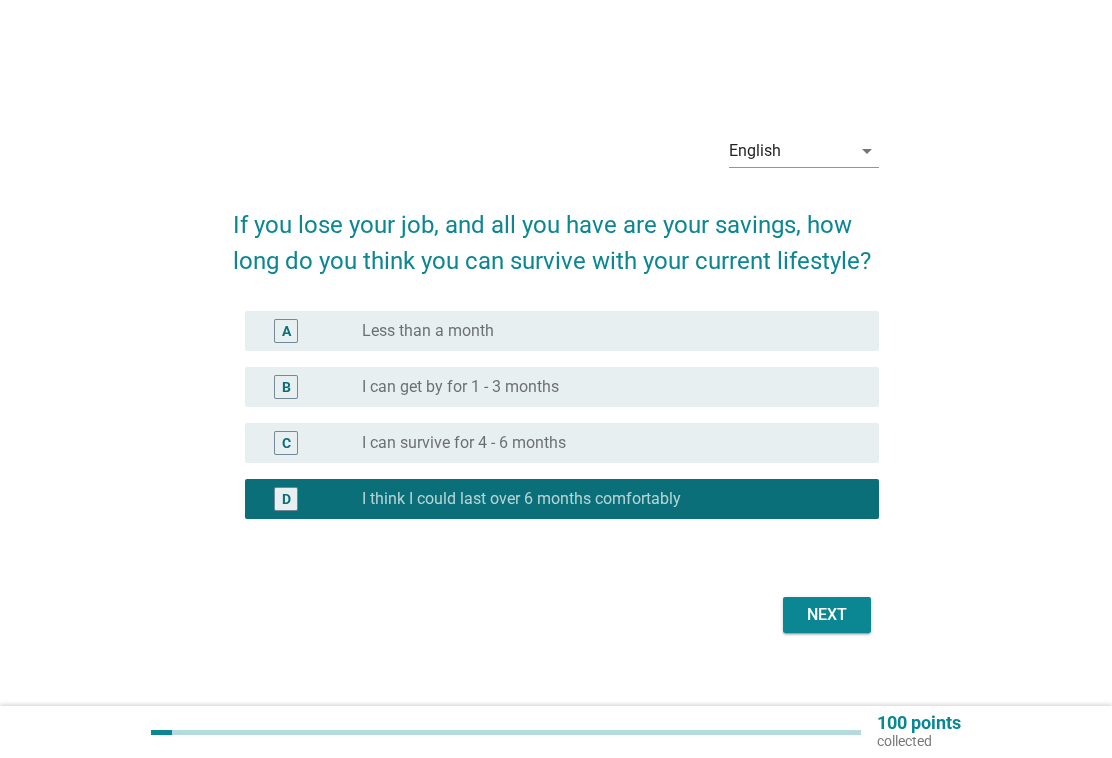 click on "Next" at bounding box center [827, 615] 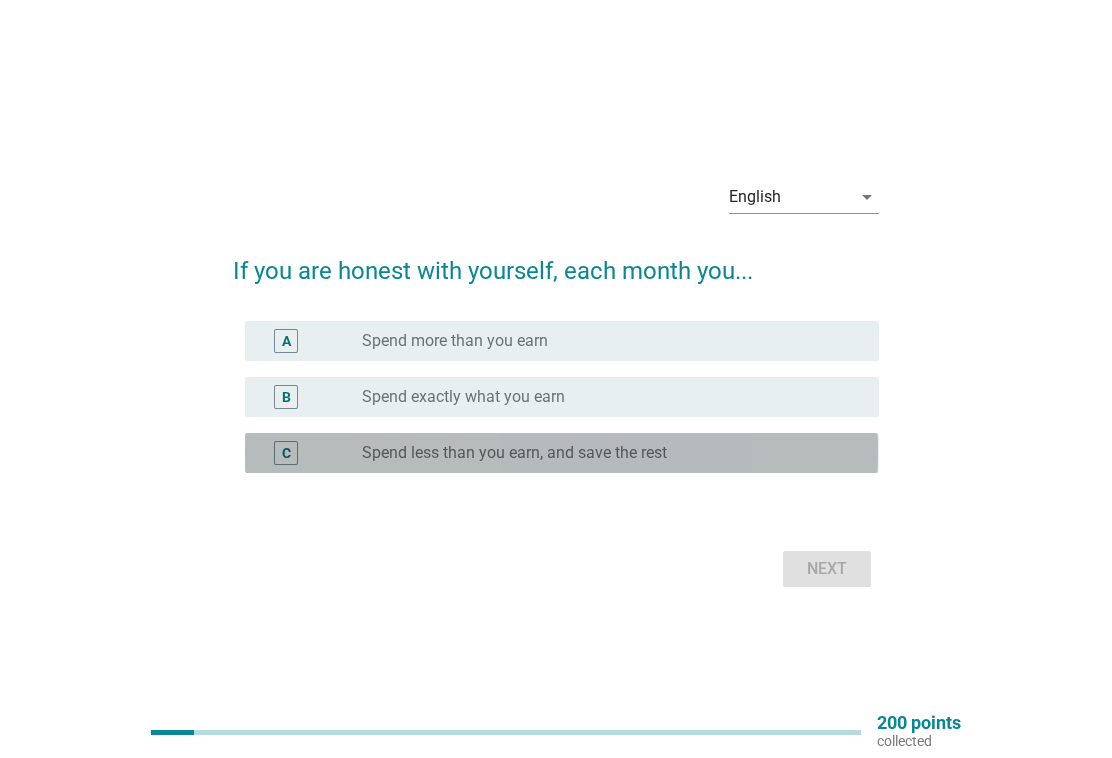 click on "Spend less than you earn, and save the rest" at bounding box center (514, 453) 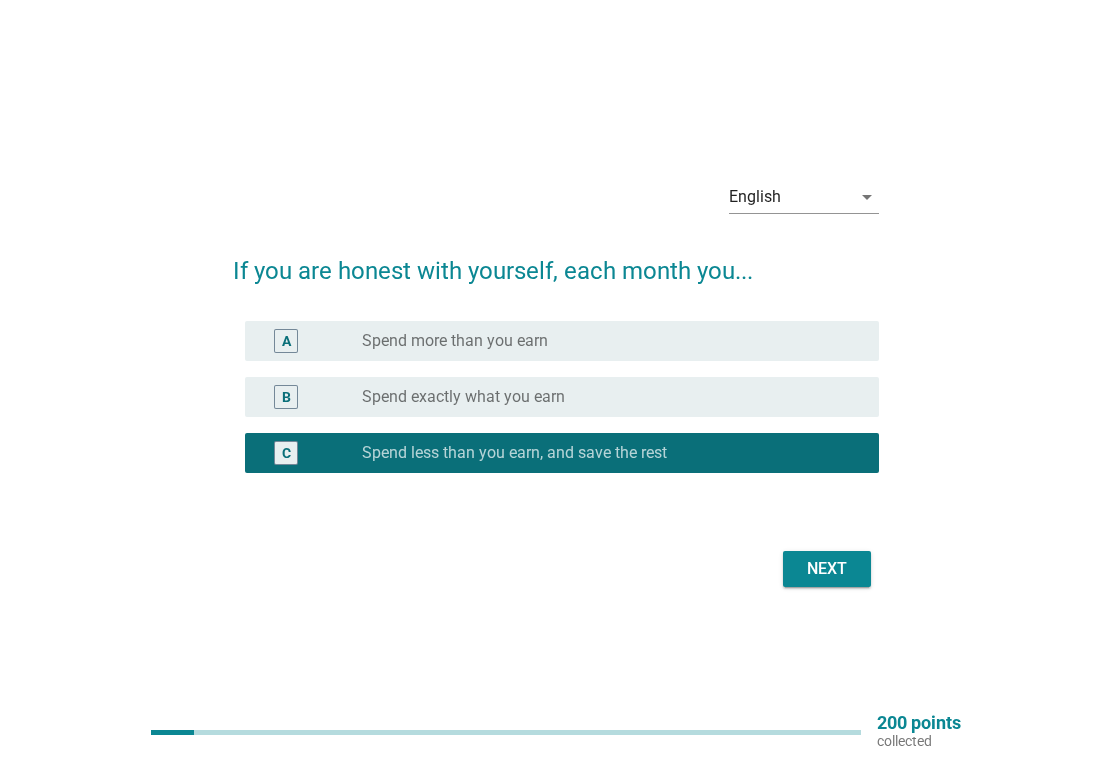 click on "Next" at bounding box center (827, 569) 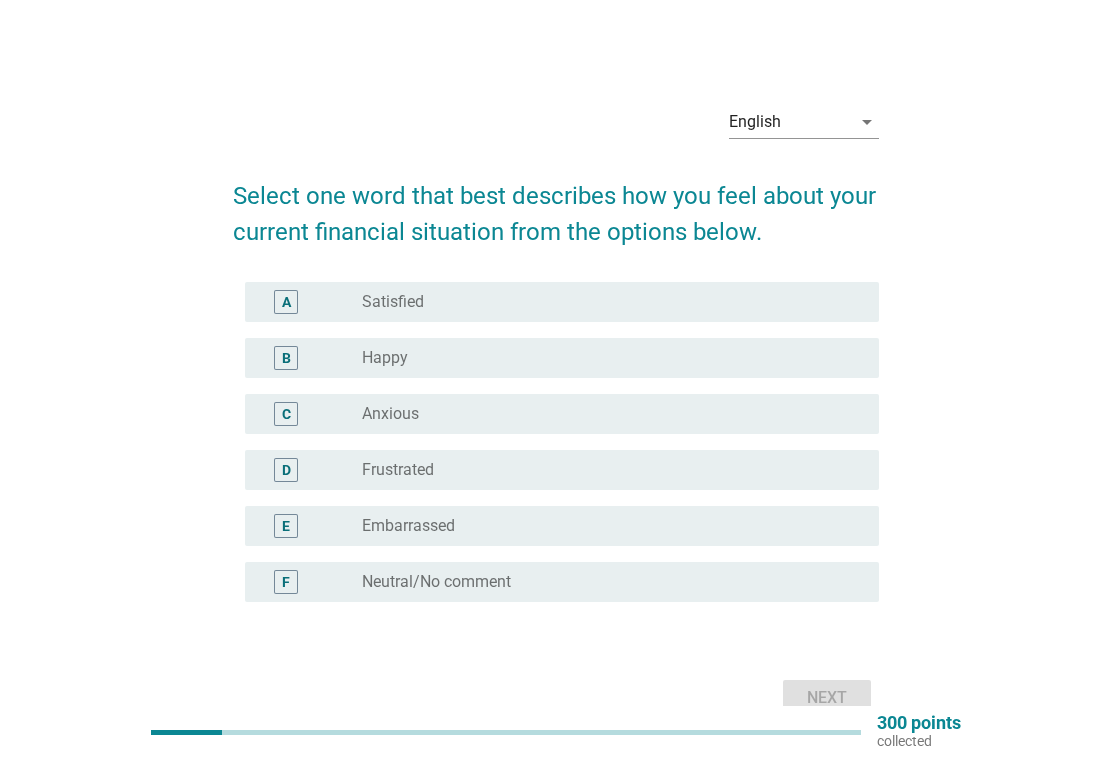 click on "B     radio_button_unchecked Happy" at bounding box center [561, 358] 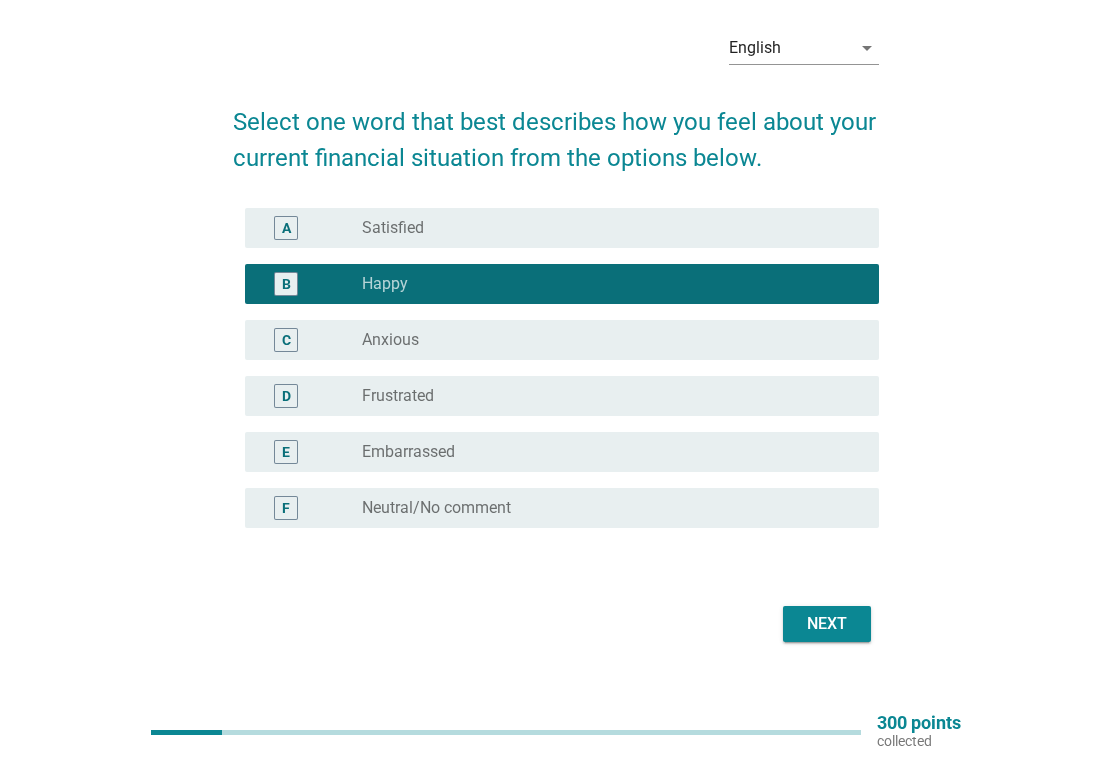 scroll, scrollTop: 106, scrollLeft: 0, axis: vertical 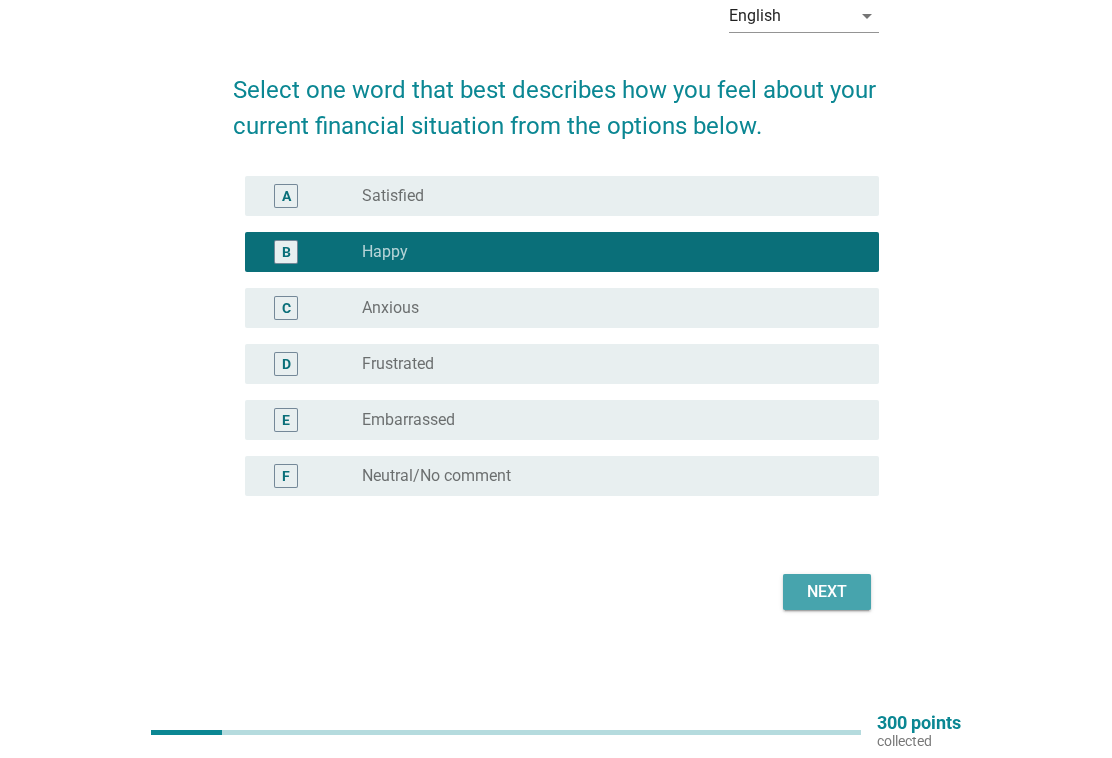 click on "Next" at bounding box center (827, 592) 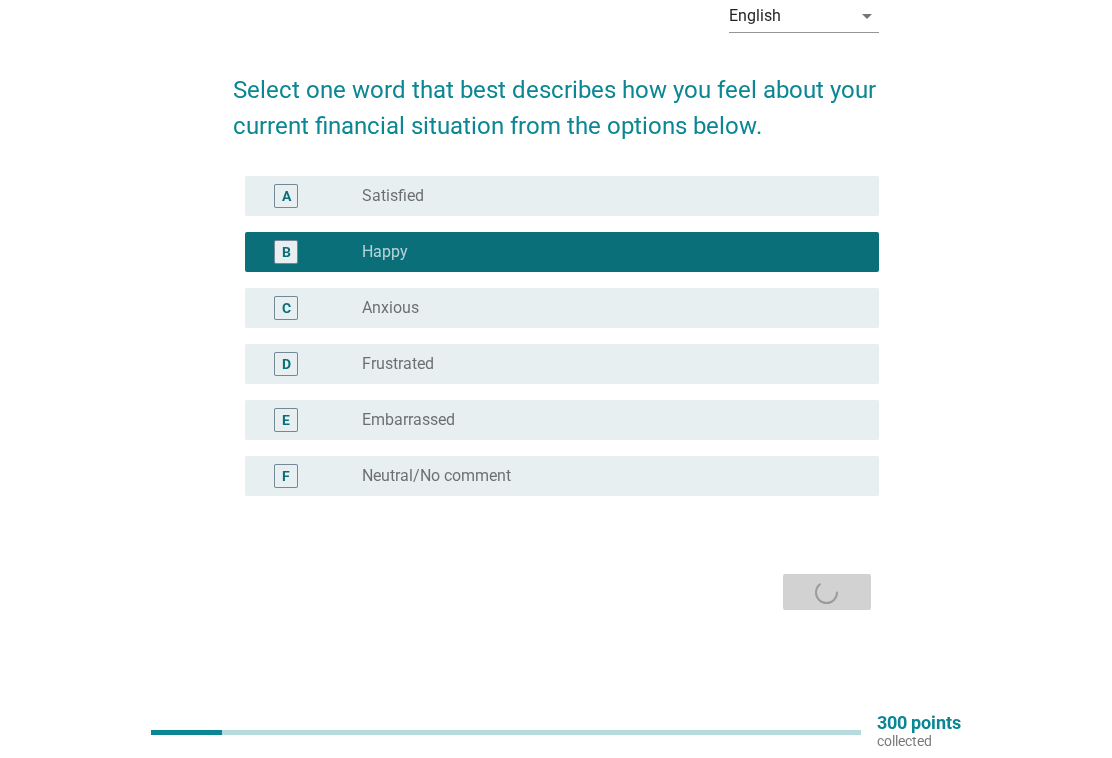 scroll, scrollTop: 0, scrollLeft: 0, axis: both 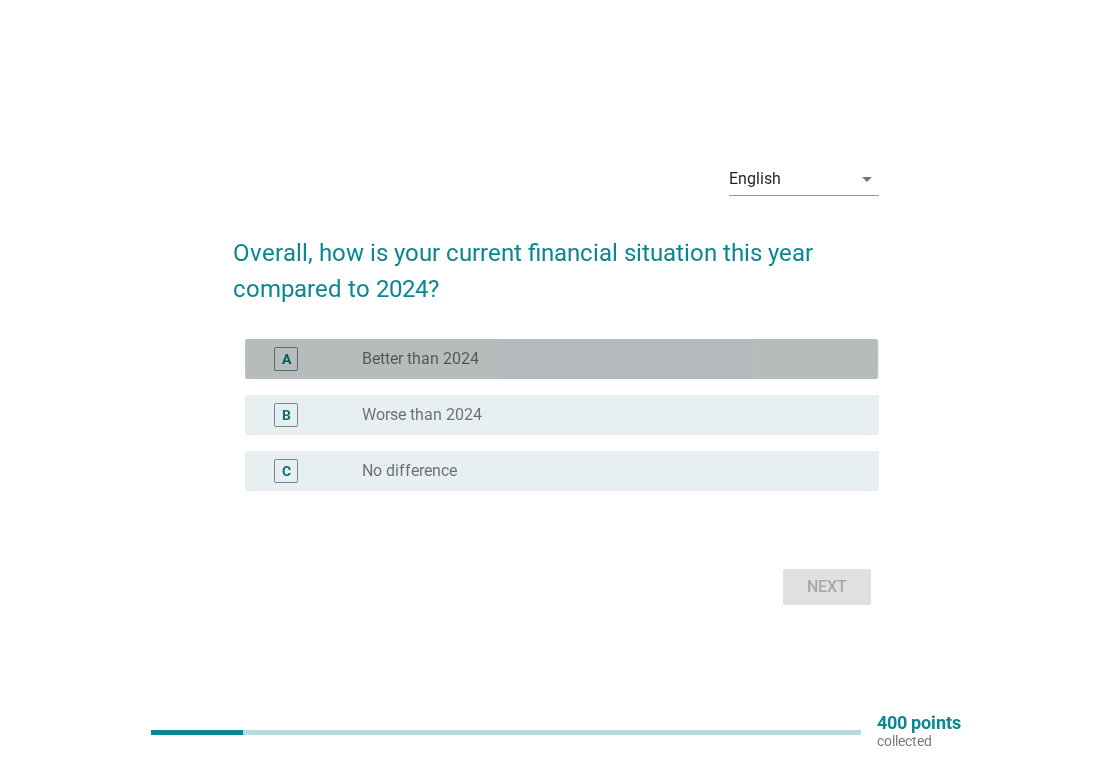click on "radio_button_unchecked Better than 2024" at bounding box center [604, 359] 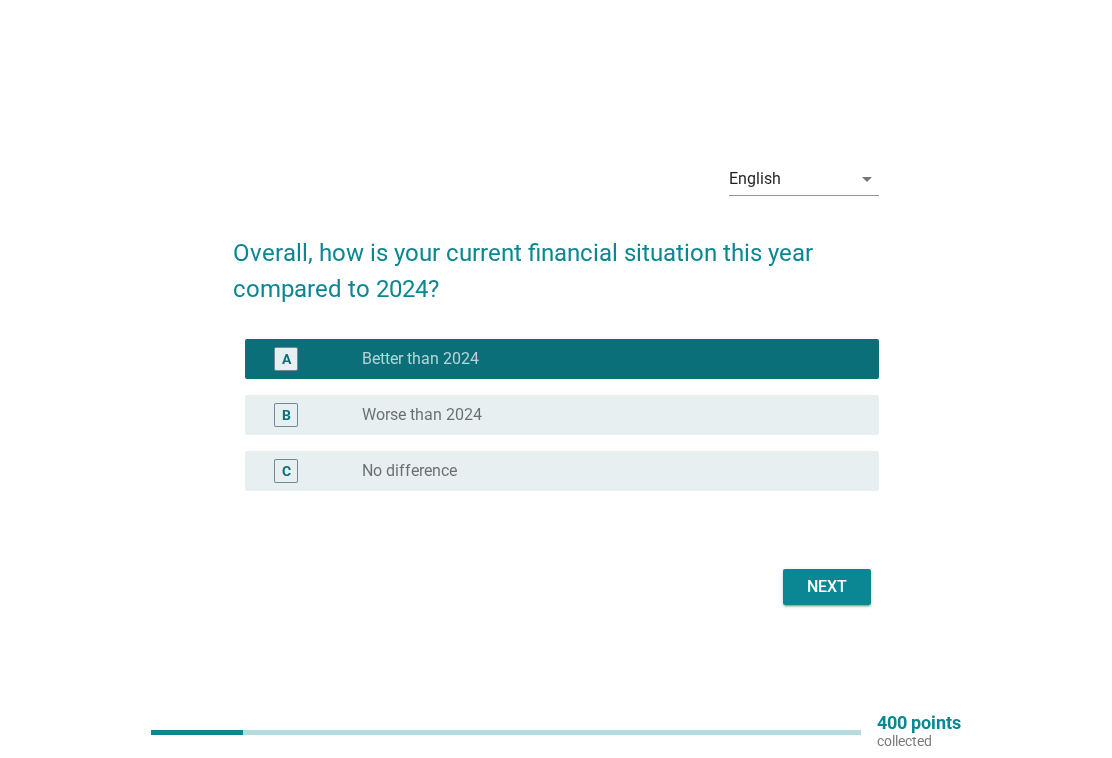 click on "Next" at bounding box center (827, 587) 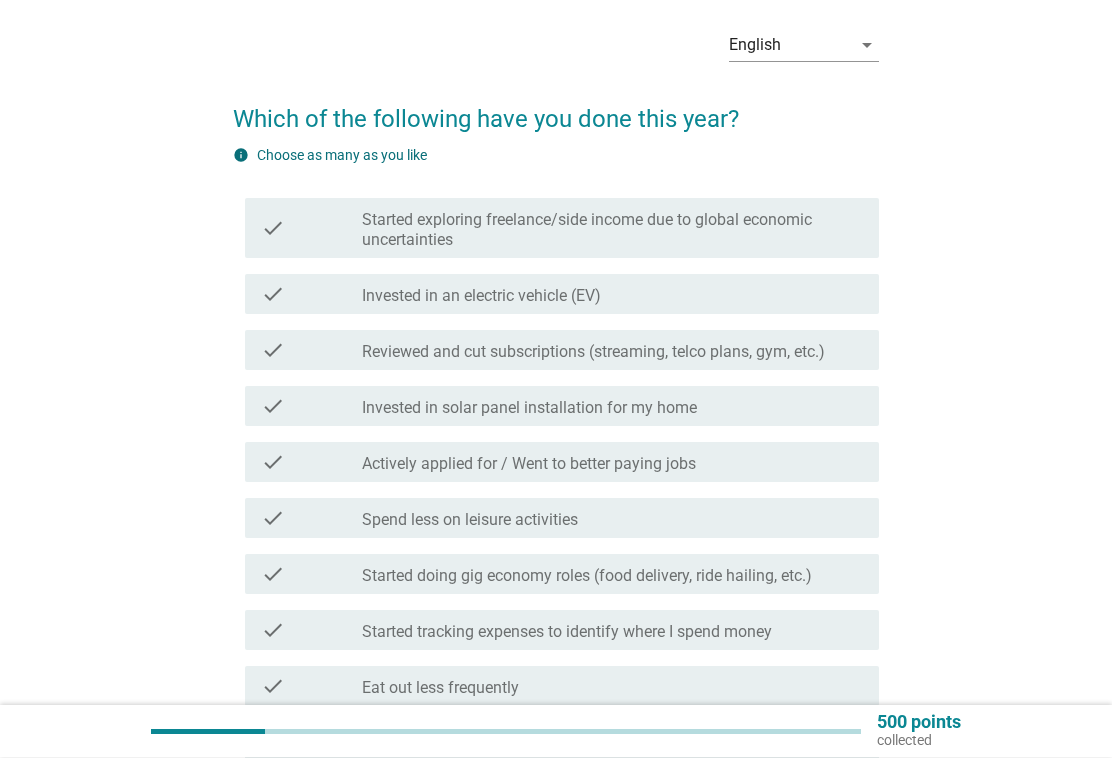 scroll, scrollTop: 80, scrollLeft: 0, axis: vertical 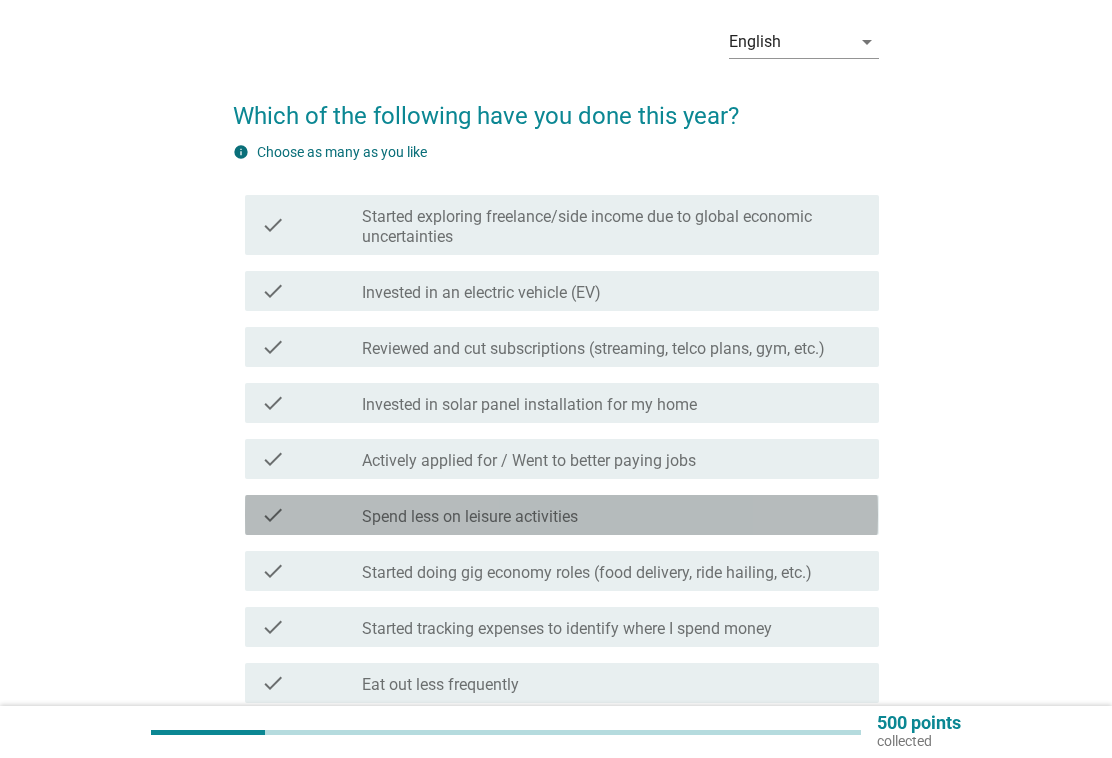 click on "check_box_outline_blank Spend less on leisure activities" at bounding box center [612, 515] 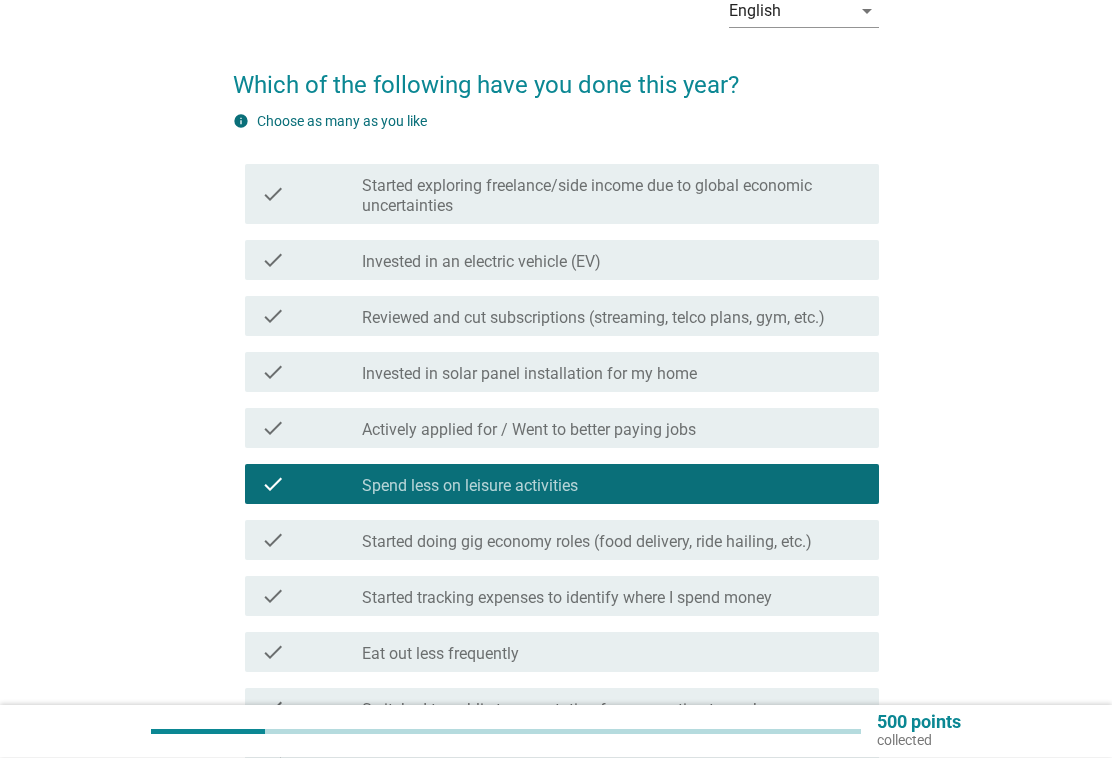 scroll, scrollTop: 111, scrollLeft: 0, axis: vertical 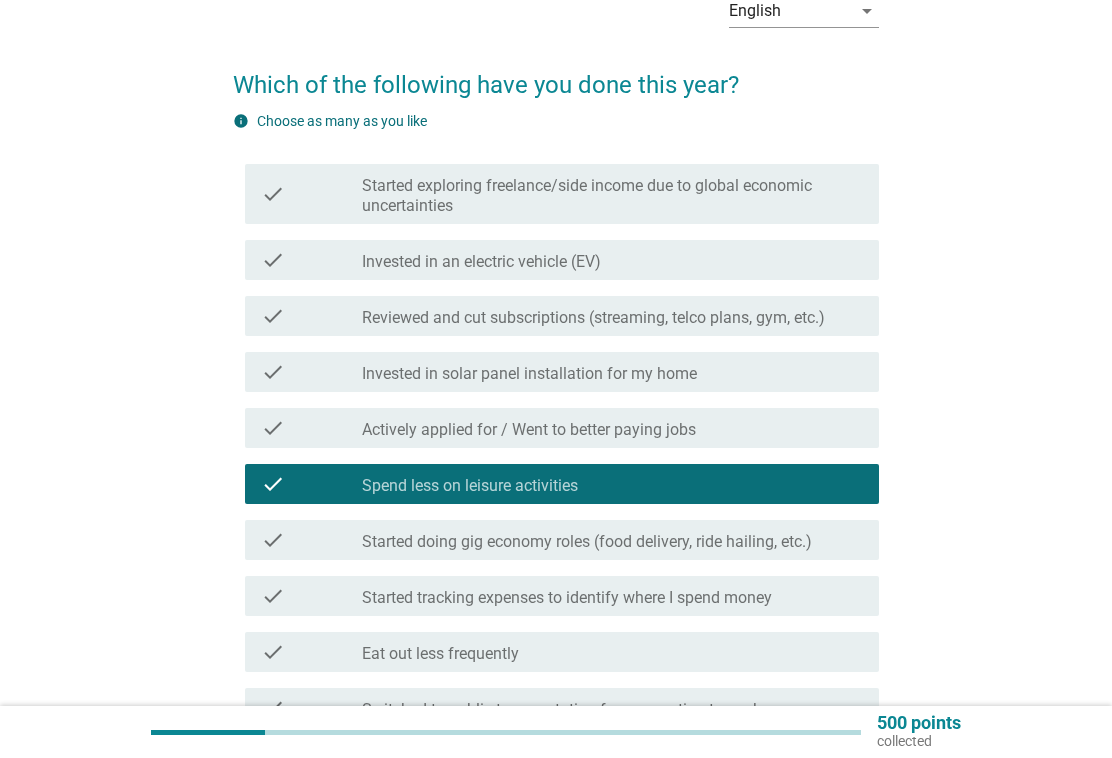 click on "check_box_outline_blank Invested in solar panel installation for my home" at bounding box center (612, 372) 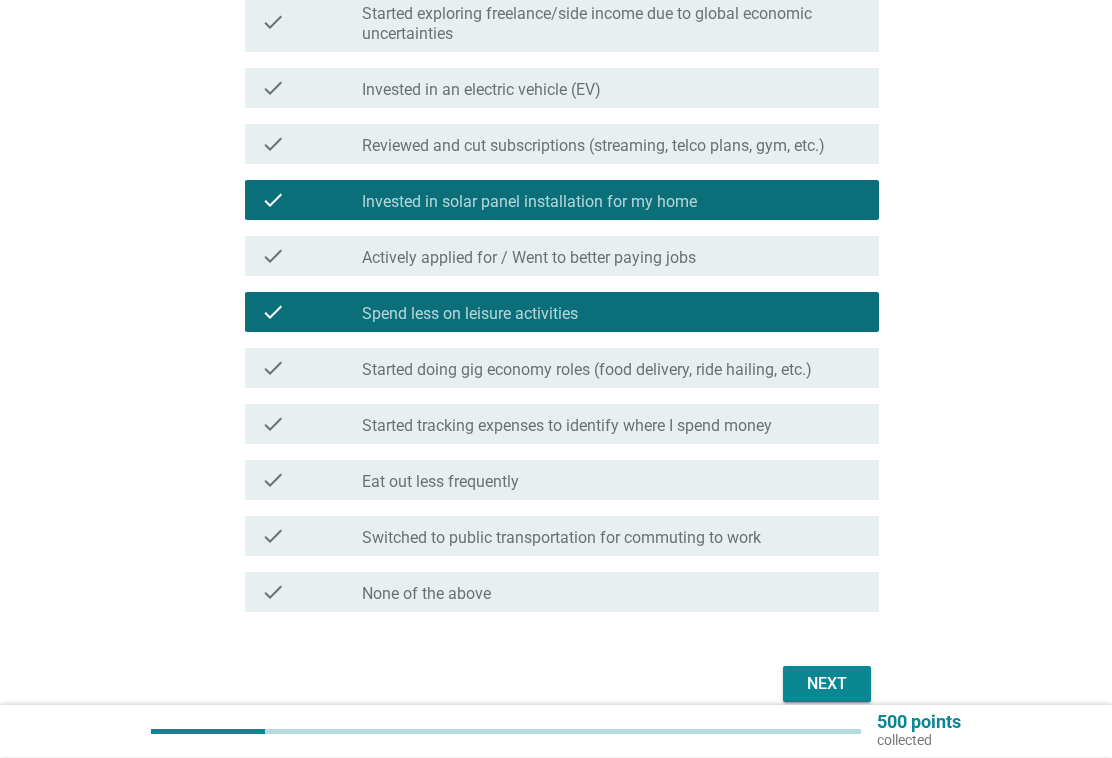 scroll, scrollTop: 283, scrollLeft: 0, axis: vertical 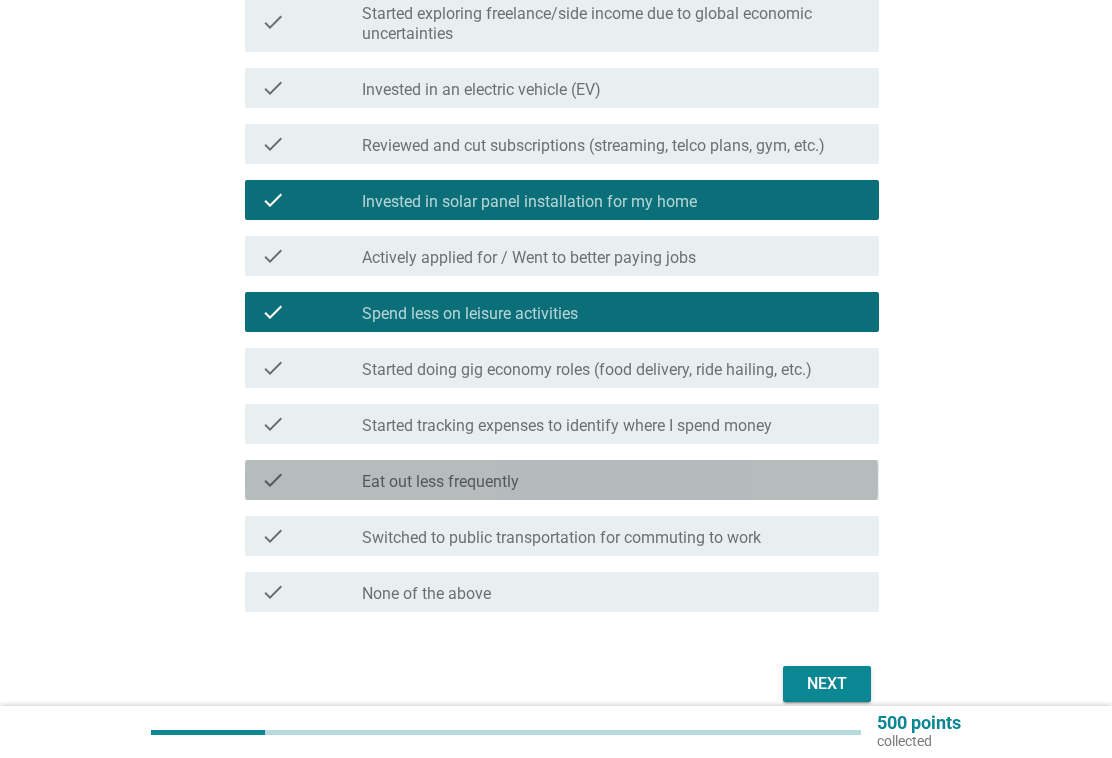 click on "check_box_outline_blank Eat out less frequently" at bounding box center [612, 480] 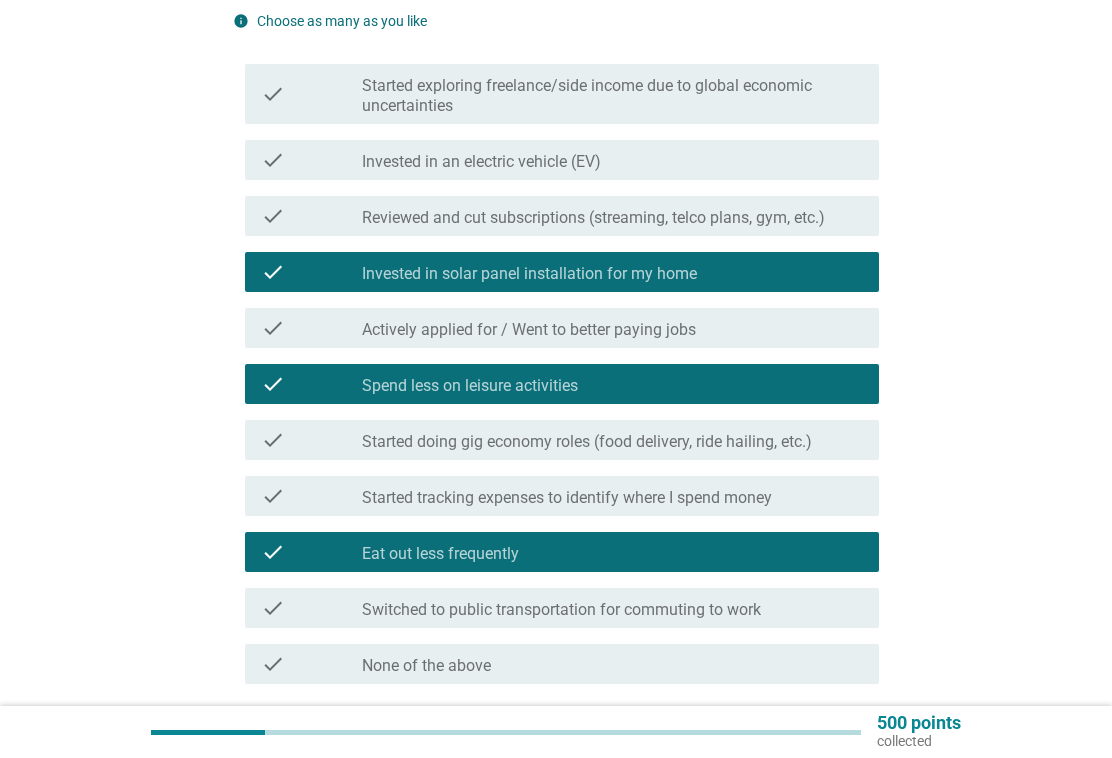 scroll, scrollTop: 208, scrollLeft: 0, axis: vertical 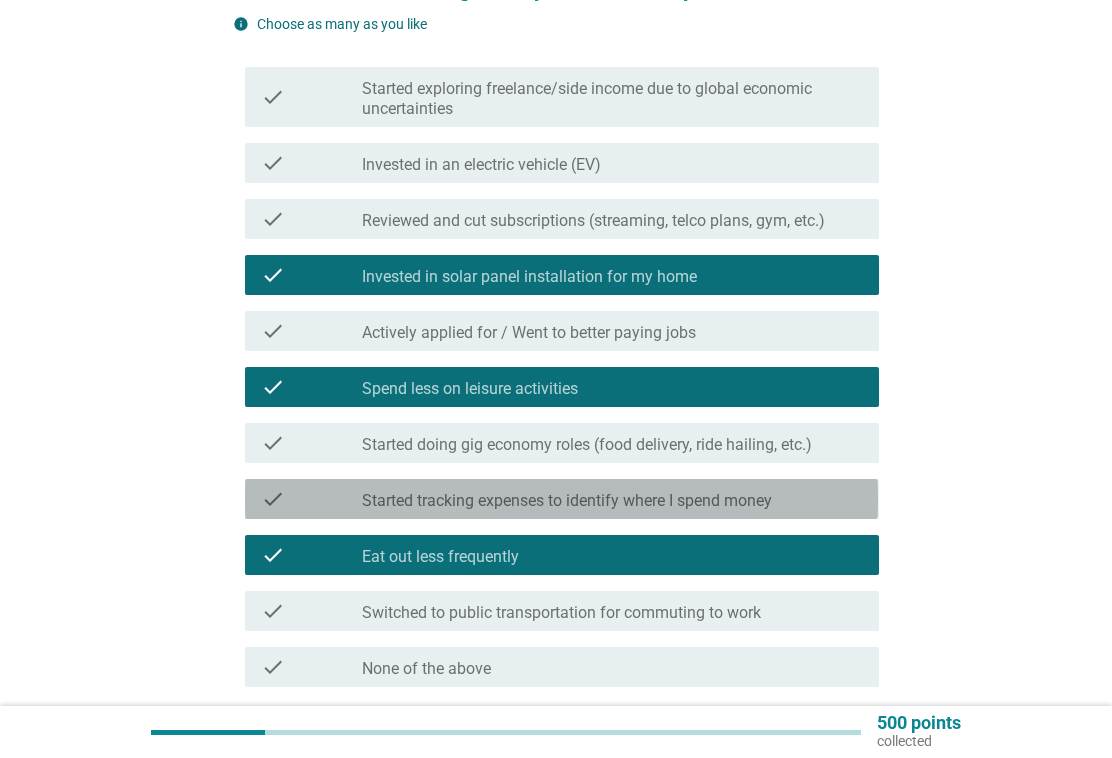 click on "Started tracking expenses to identify where I spend money" at bounding box center (567, 501) 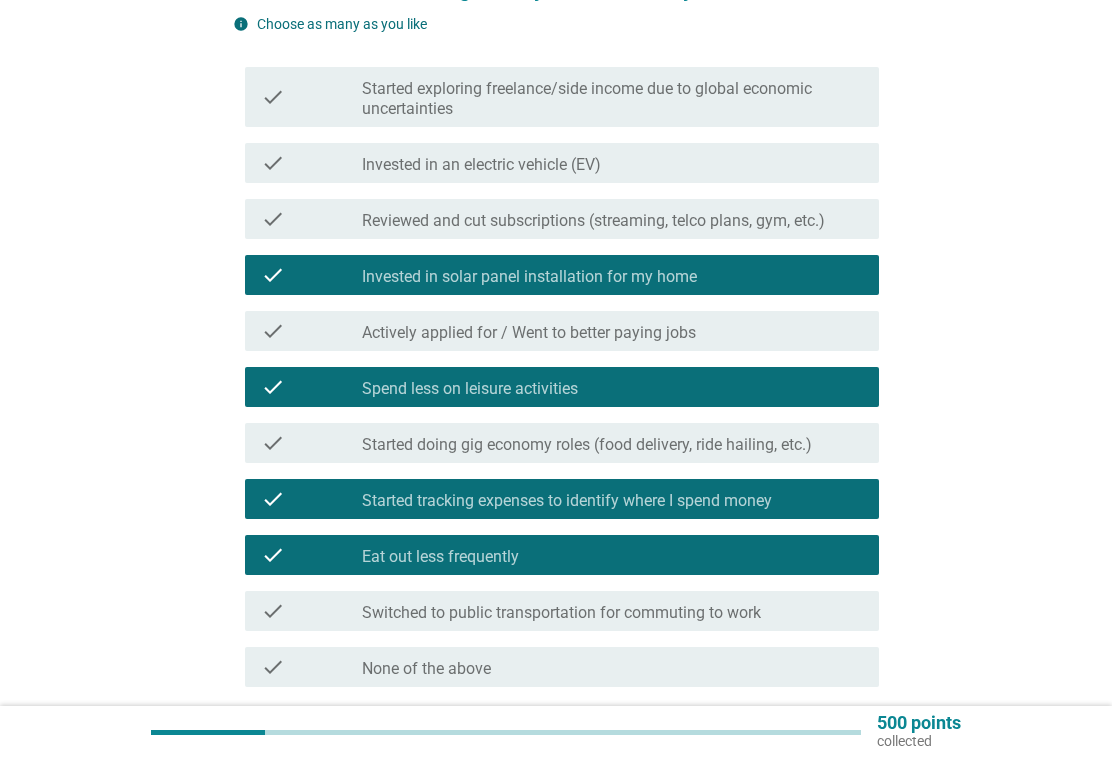 click on "Started exploring freelance/side income due to global economic uncertainties" at bounding box center [612, 99] 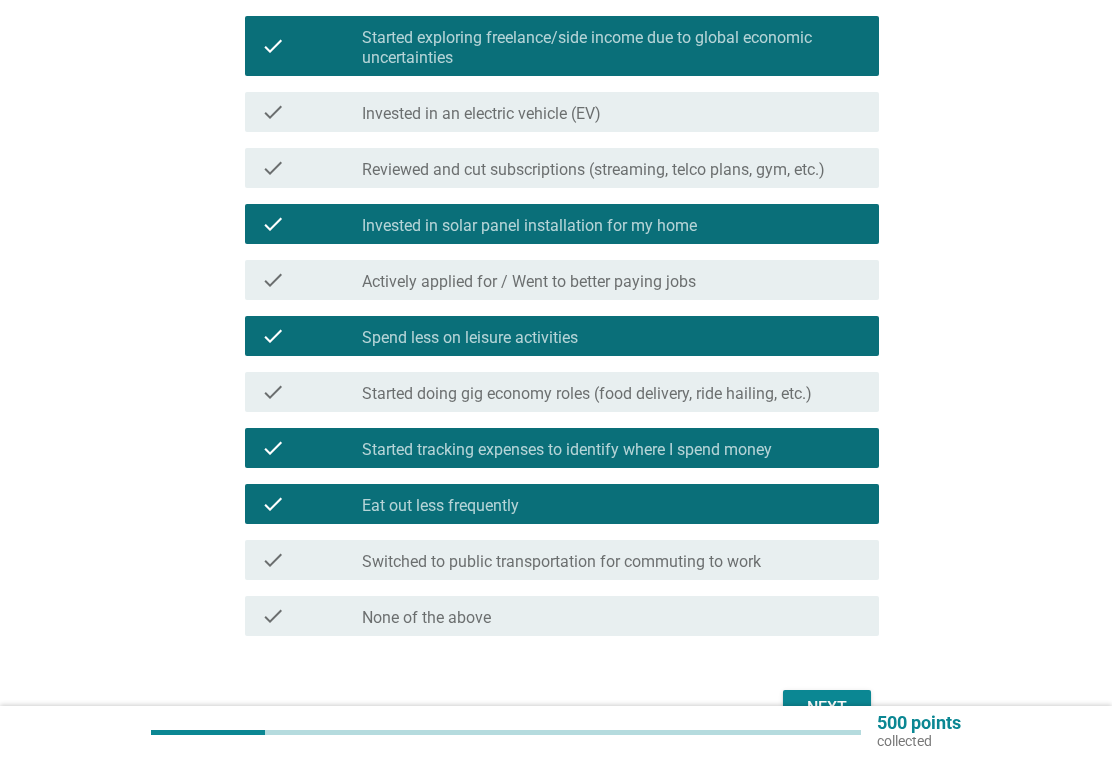 scroll, scrollTop: 375, scrollLeft: 0, axis: vertical 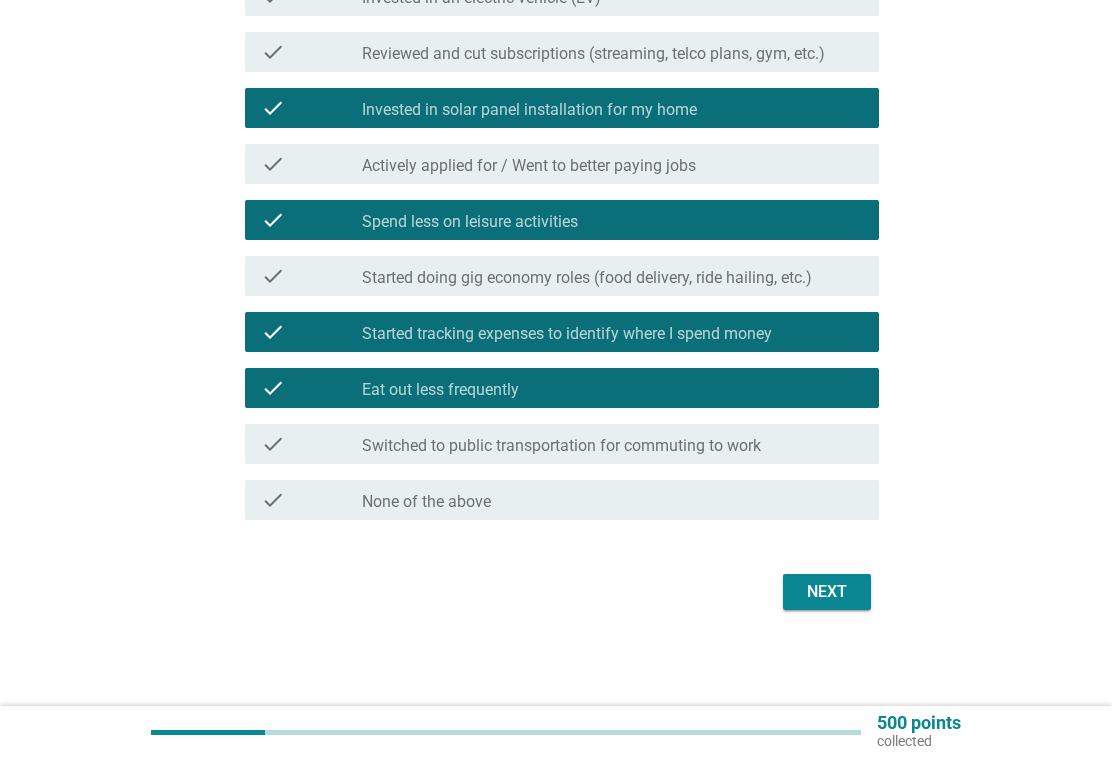 click on "Next" at bounding box center (827, 592) 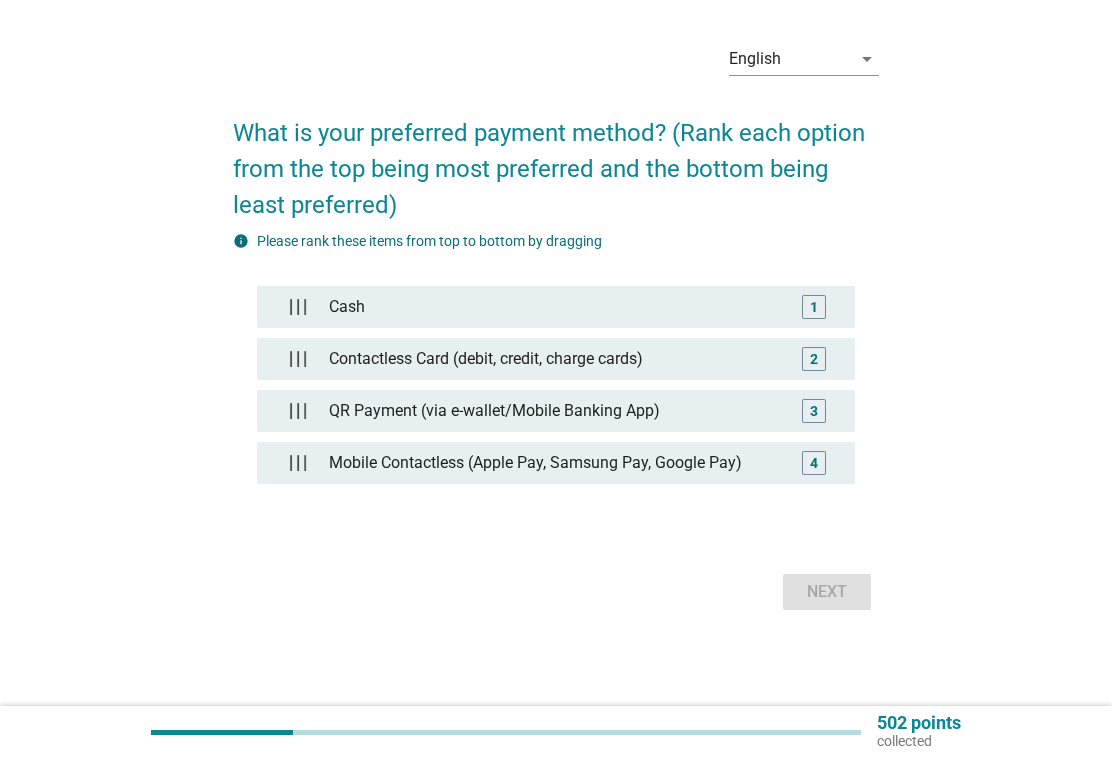 scroll, scrollTop: 0, scrollLeft: 0, axis: both 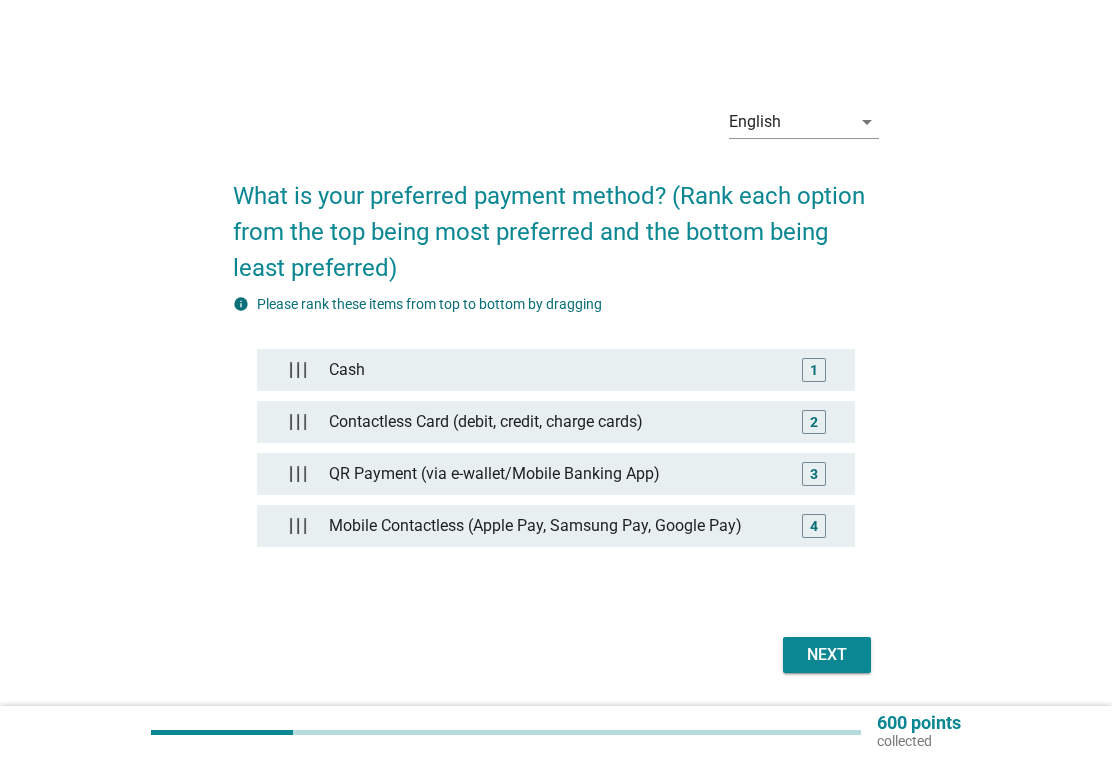 click on "3" at bounding box center (814, 474) 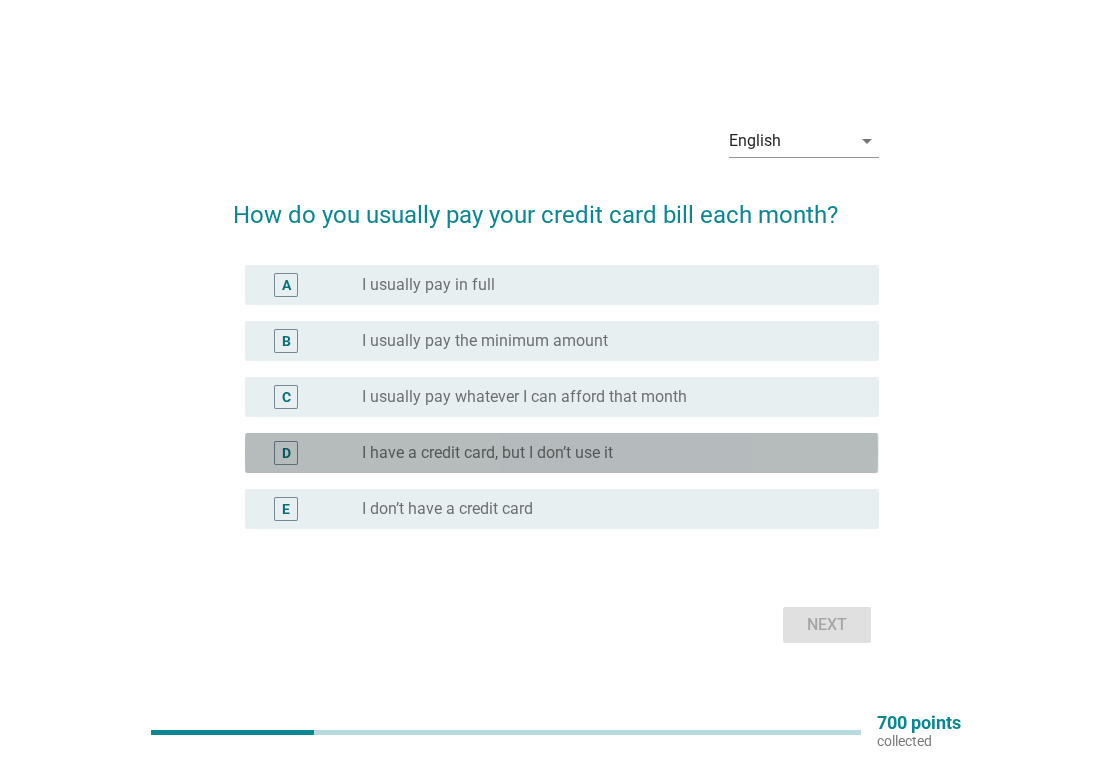 click on "I have a [CREDIT_CARD], but I don’t use it" at bounding box center [604, 453] 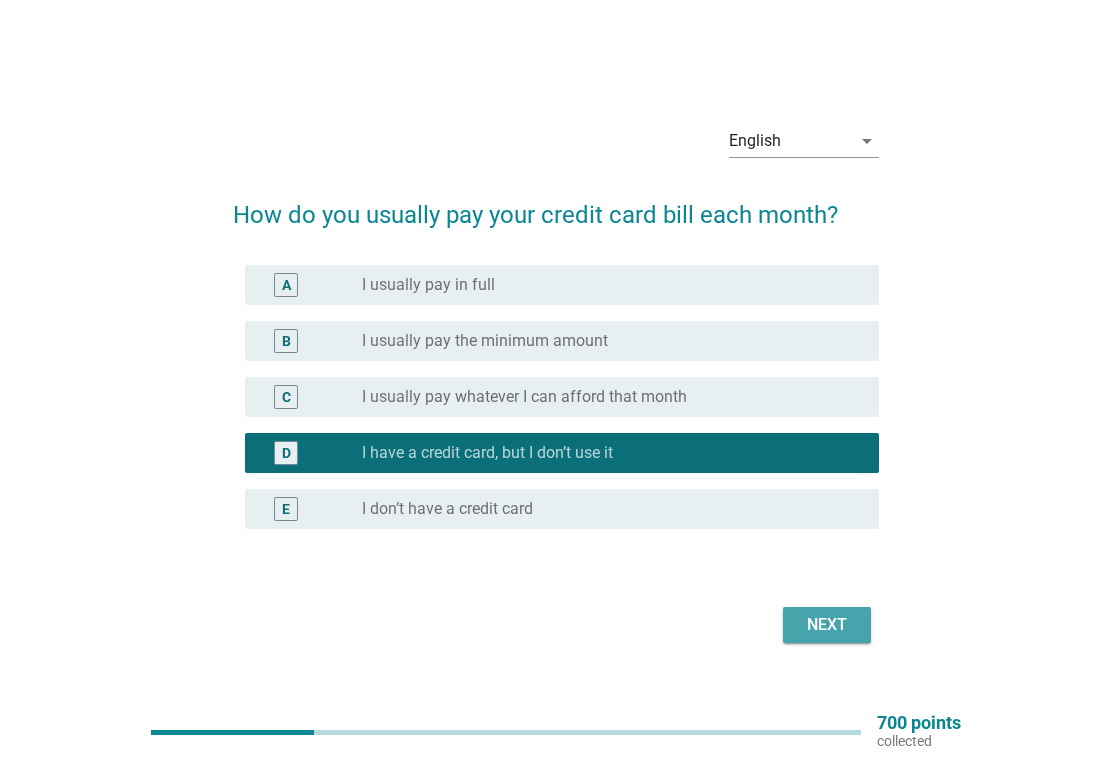 click on "Next" at bounding box center [827, 625] 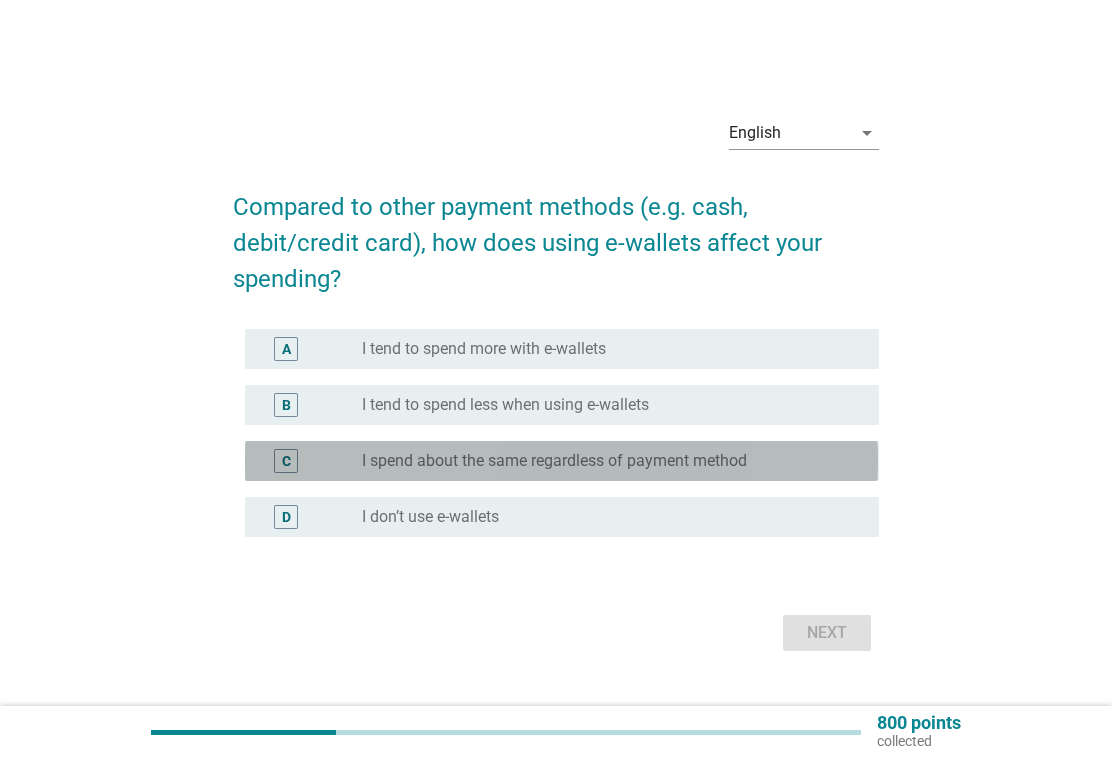 click on "I spend about the same regardless of payment method" at bounding box center [554, 461] 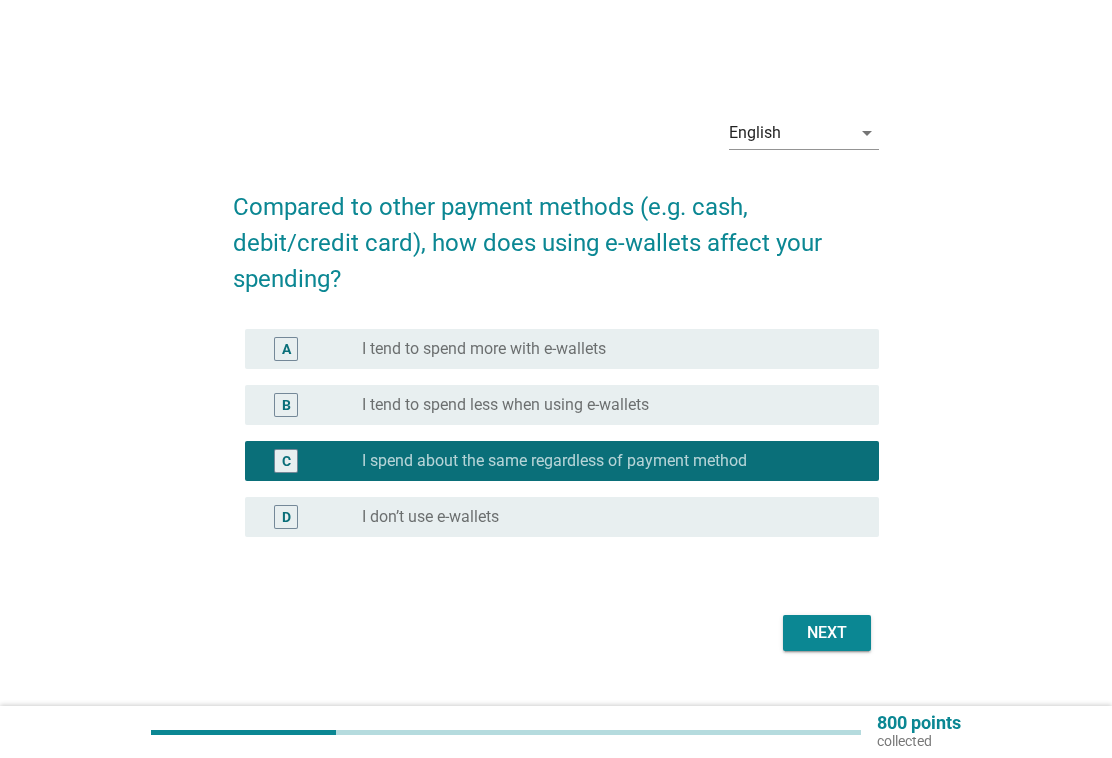 click on "Next" at bounding box center (827, 633) 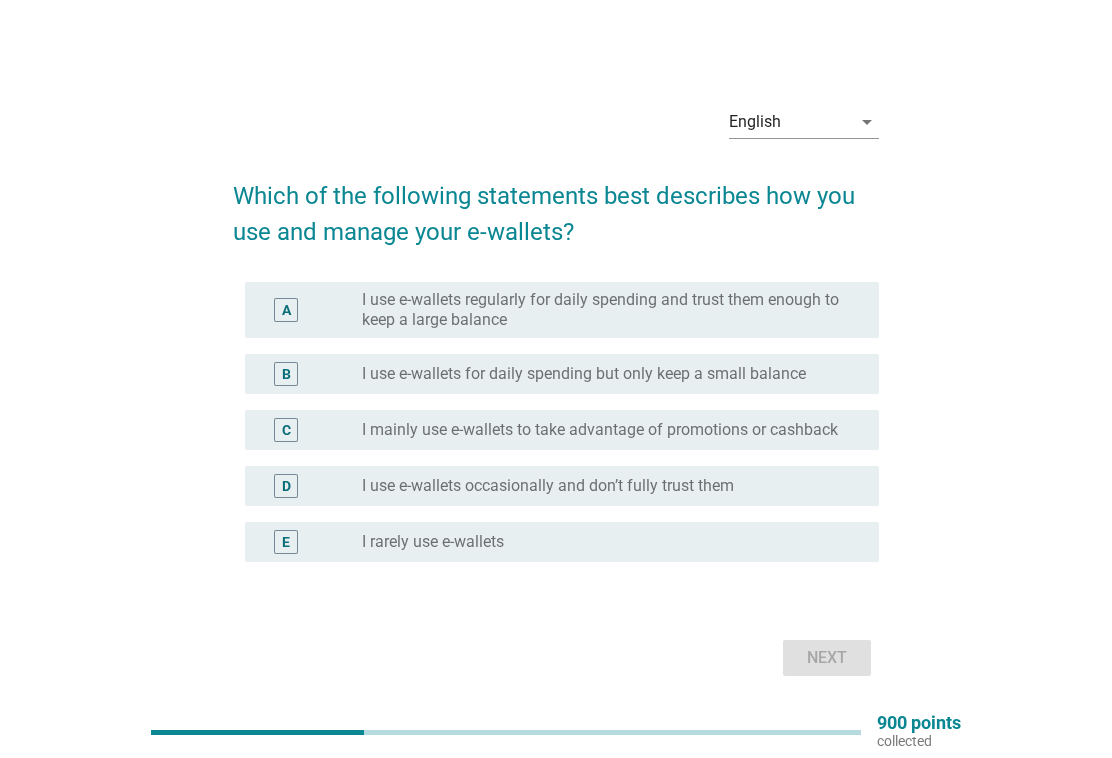 click on "I mainly use e-wallets to take advantage of promotions or cashback" at bounding box center [600, 430] 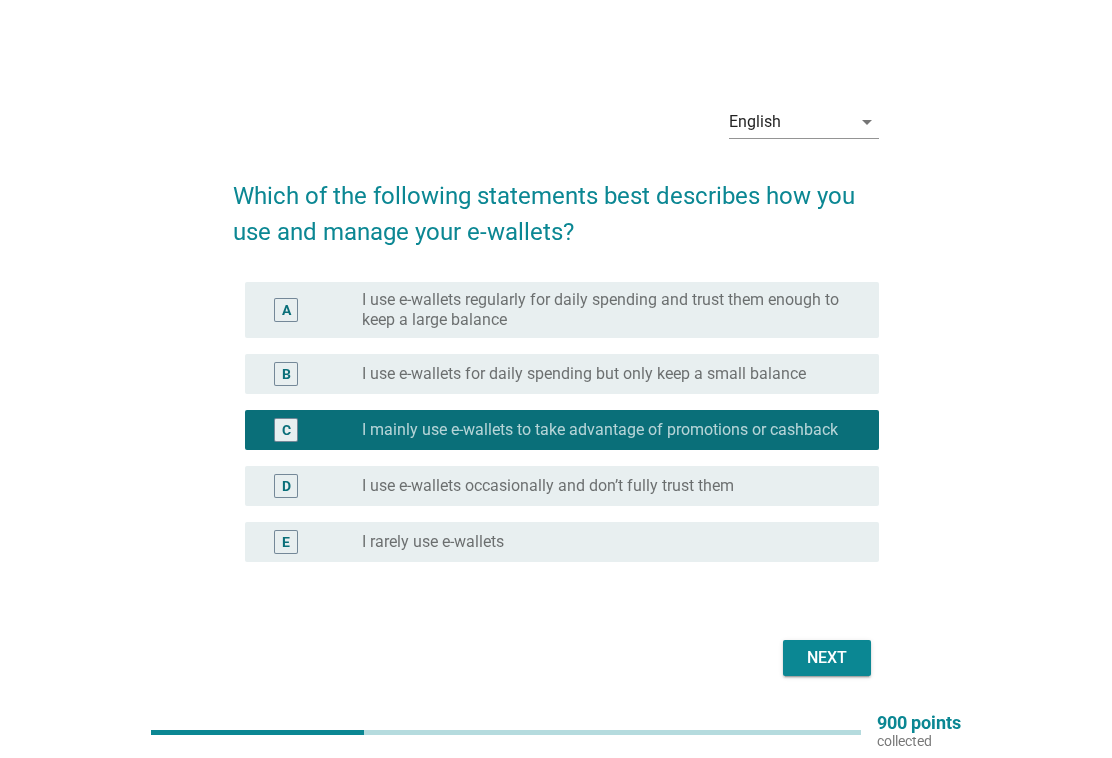 click on "Next" at bounding box center [827, 658] 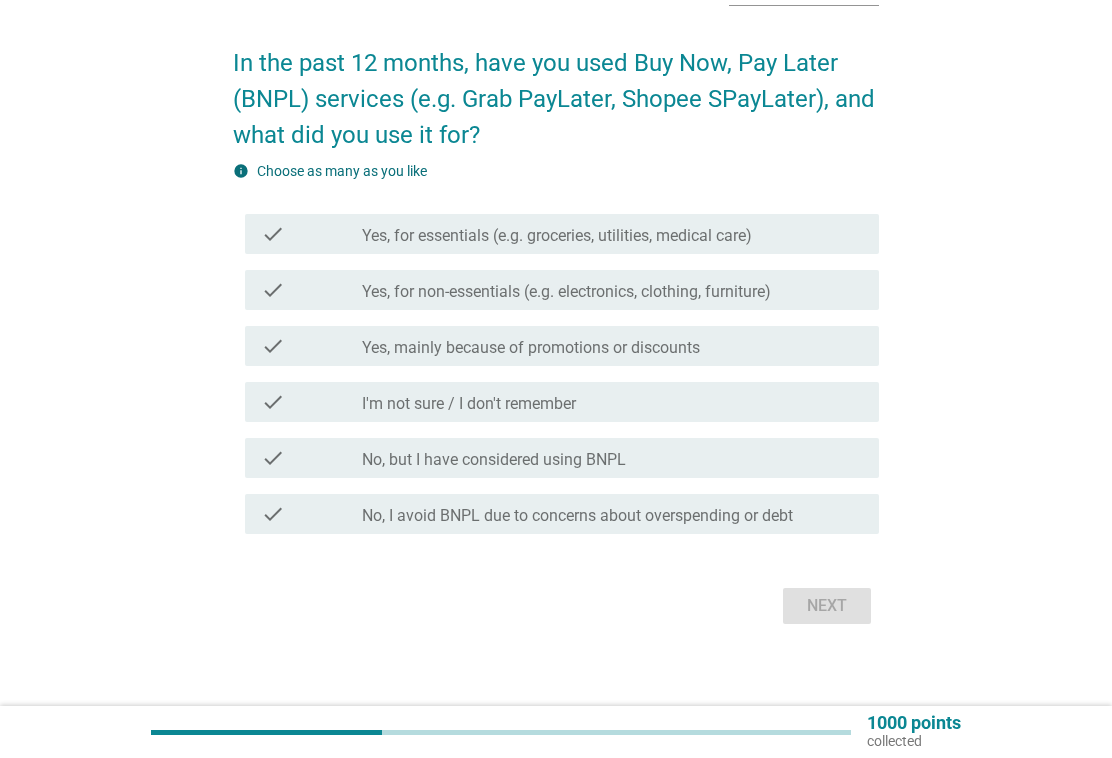 scroll, scrollTop: 147, scrollLeft: 0, axis: vertical 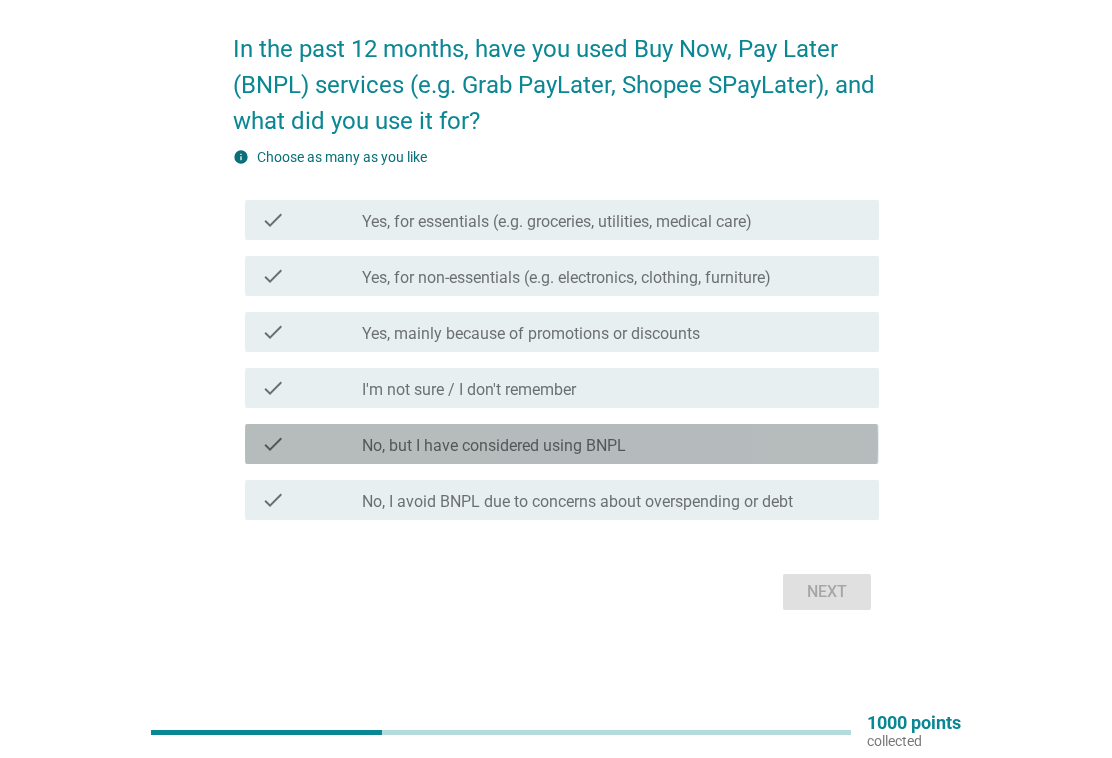 click on "check_box_outline_blank No, but I have considered using BNPL" at bounding box center [612, 444] 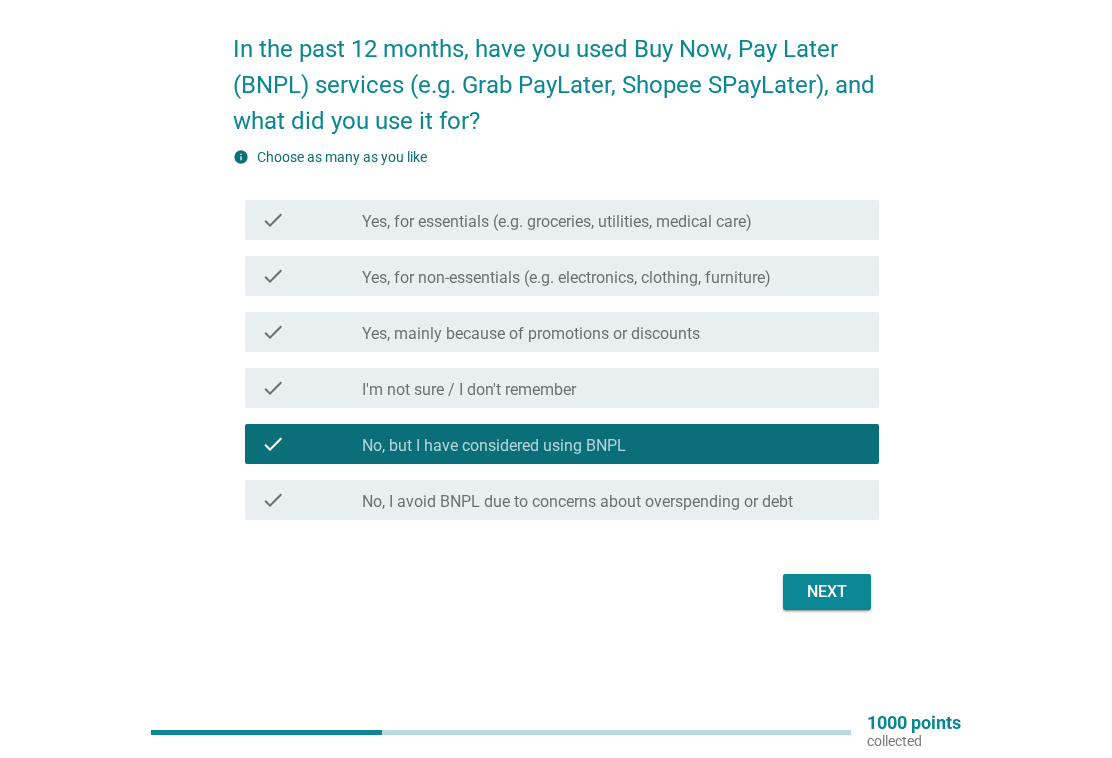 click on "Next" at bounding box center (827, 592) 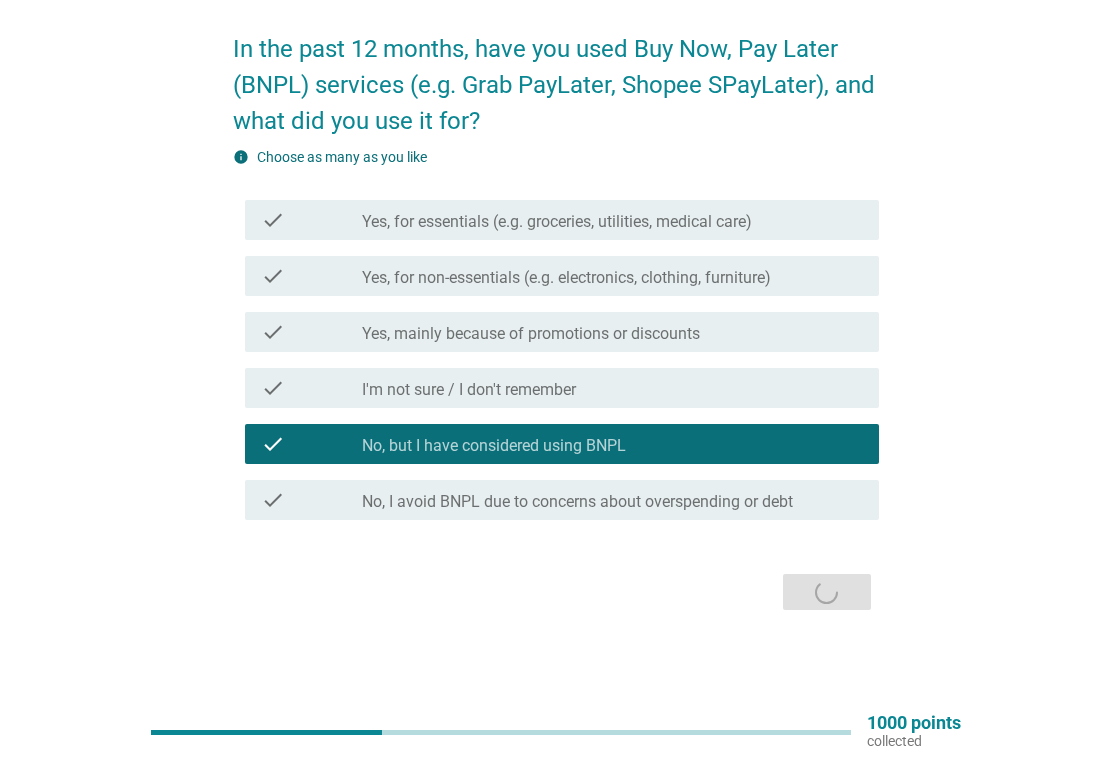 scroll, scrollTop: 0, scrollLeft: 0, axis: both 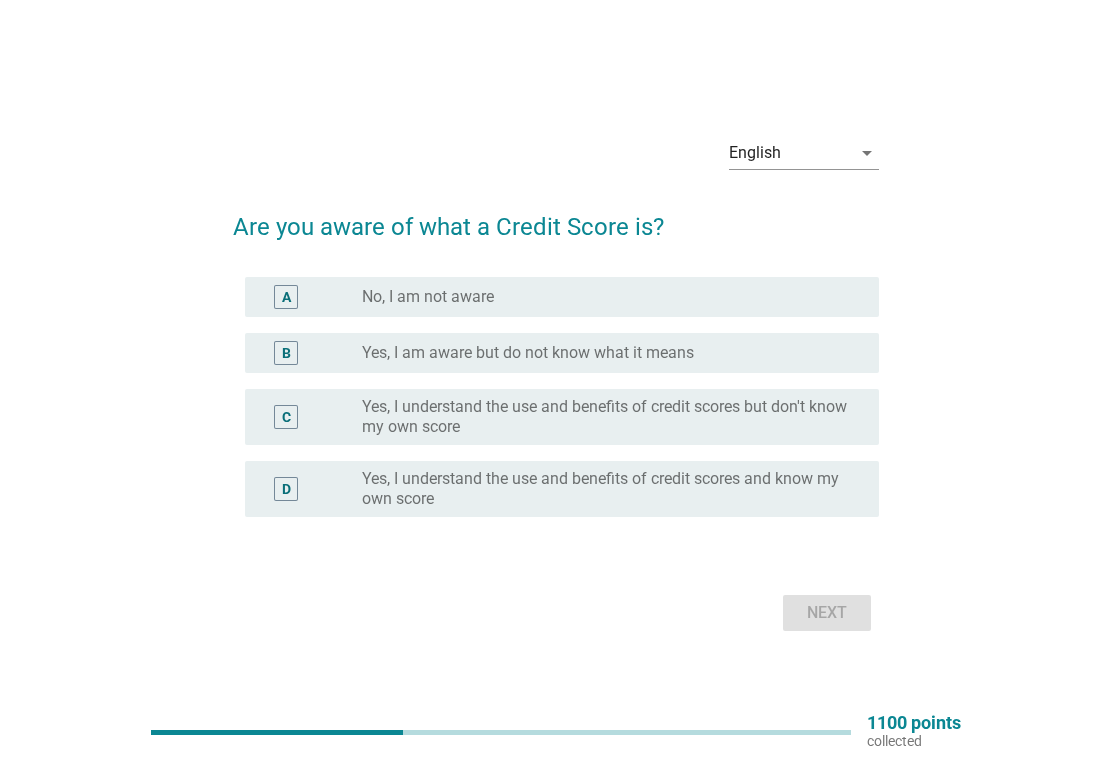 click on "Yes, I understand the use and benefits of credit scores and know my own score" at bounding box center [604, 489] 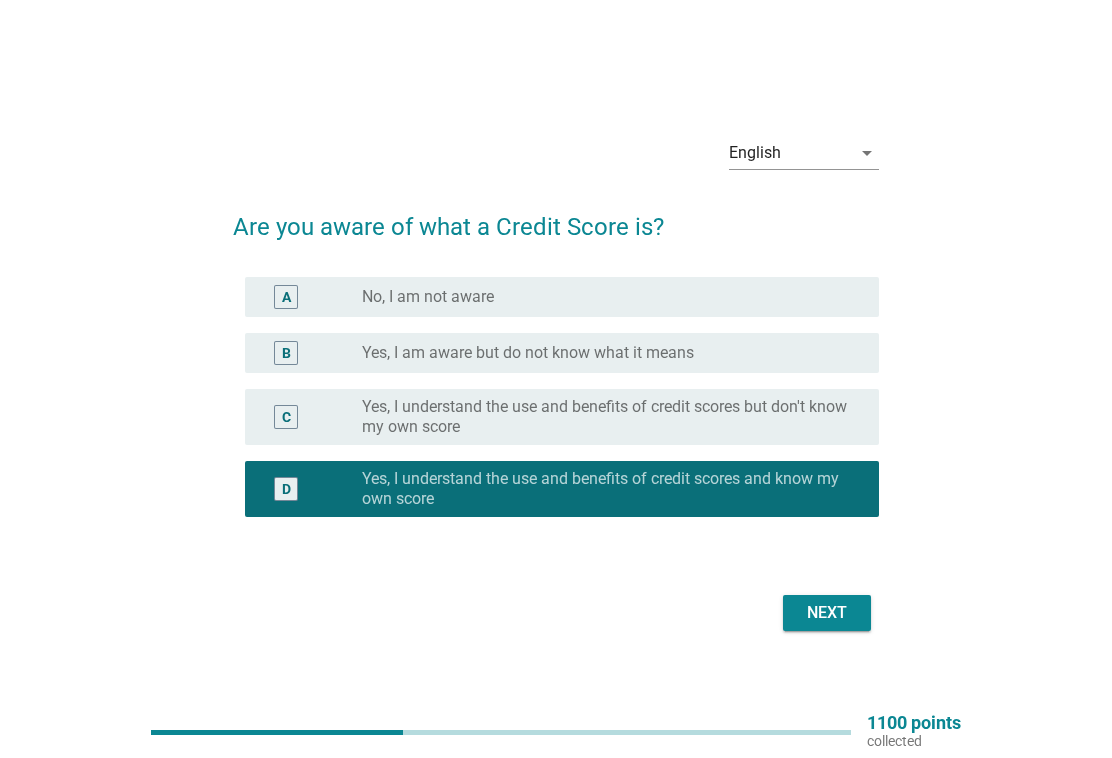 click on "Next" at bounding box center (827, 613) 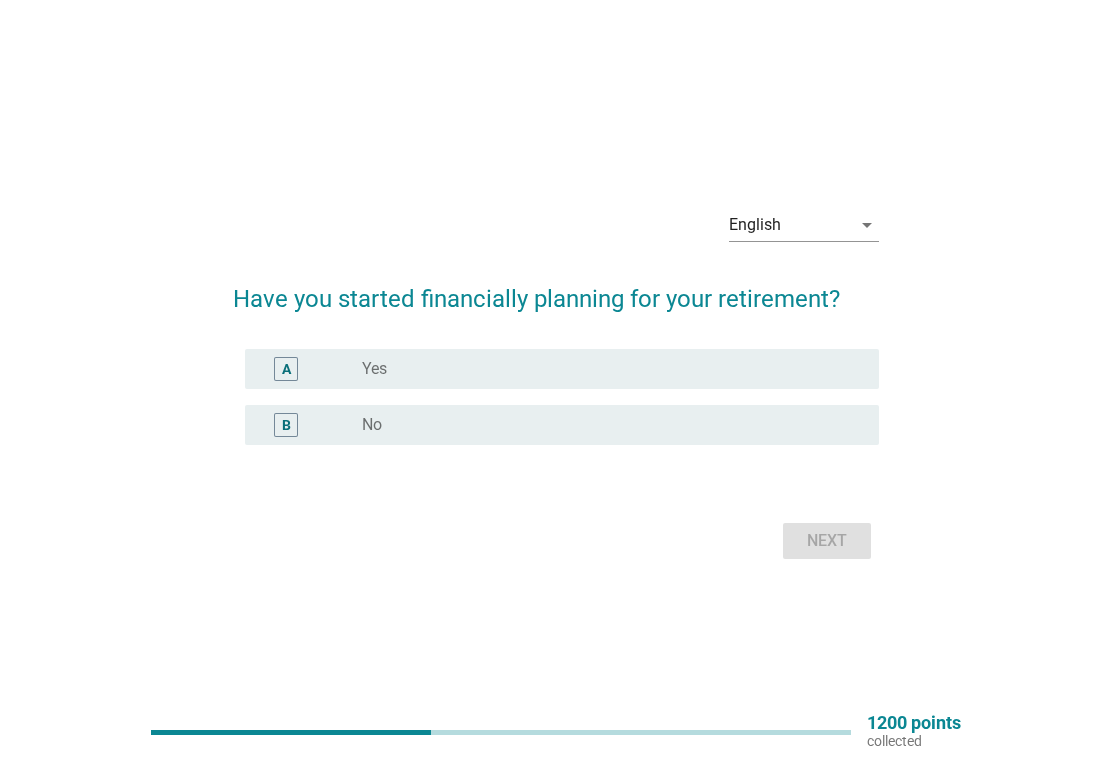 click on "A     radio_button_unchecked Yes" at bounding box center (561, 369) 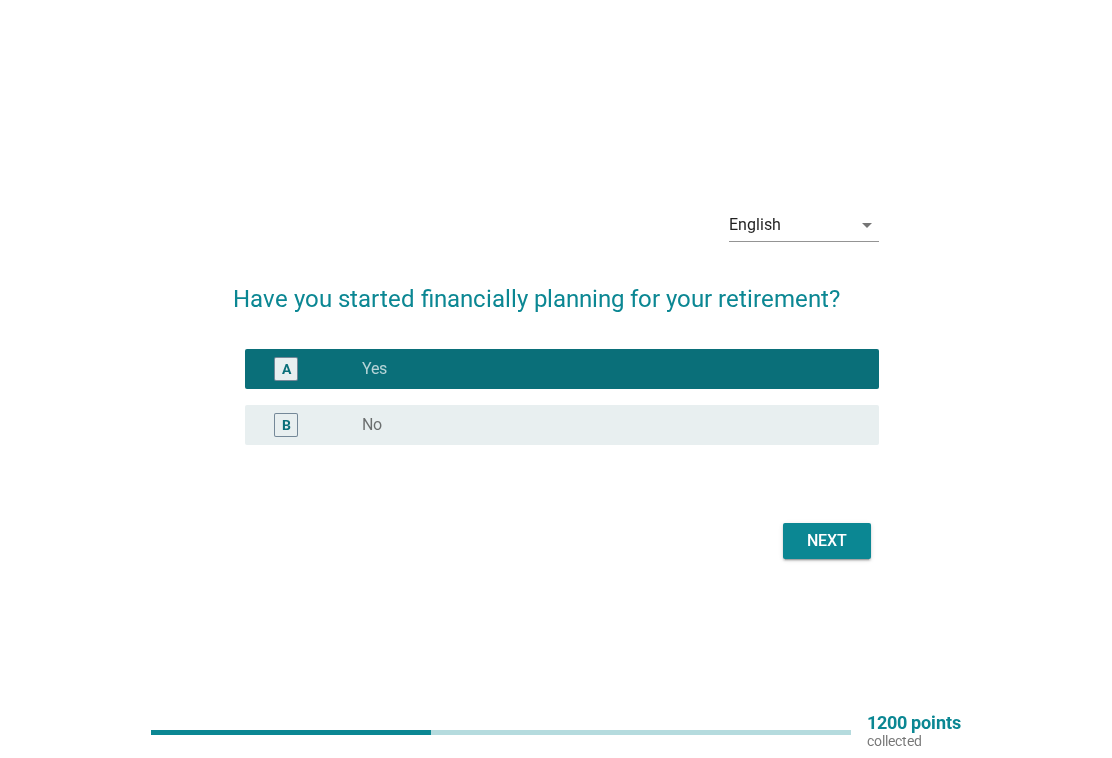click on "Next" at bounding box center (827, 541) 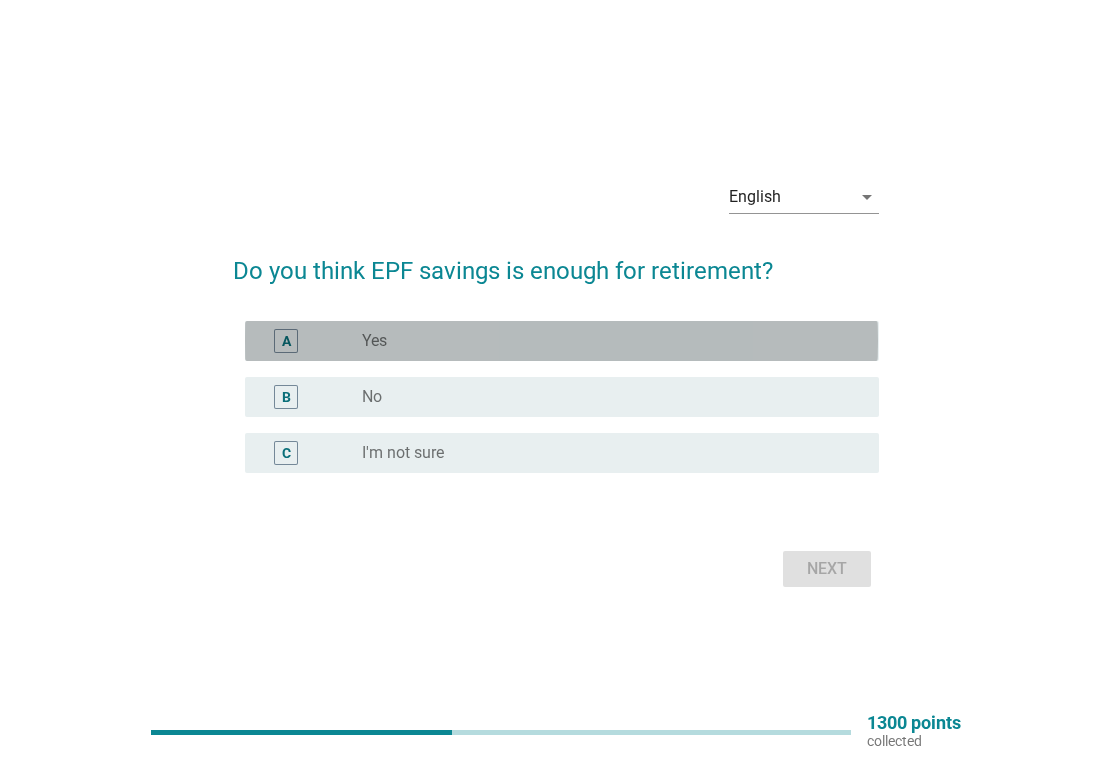 click on "radio_button_unchecked Yes" at bounding box center (604, 341) 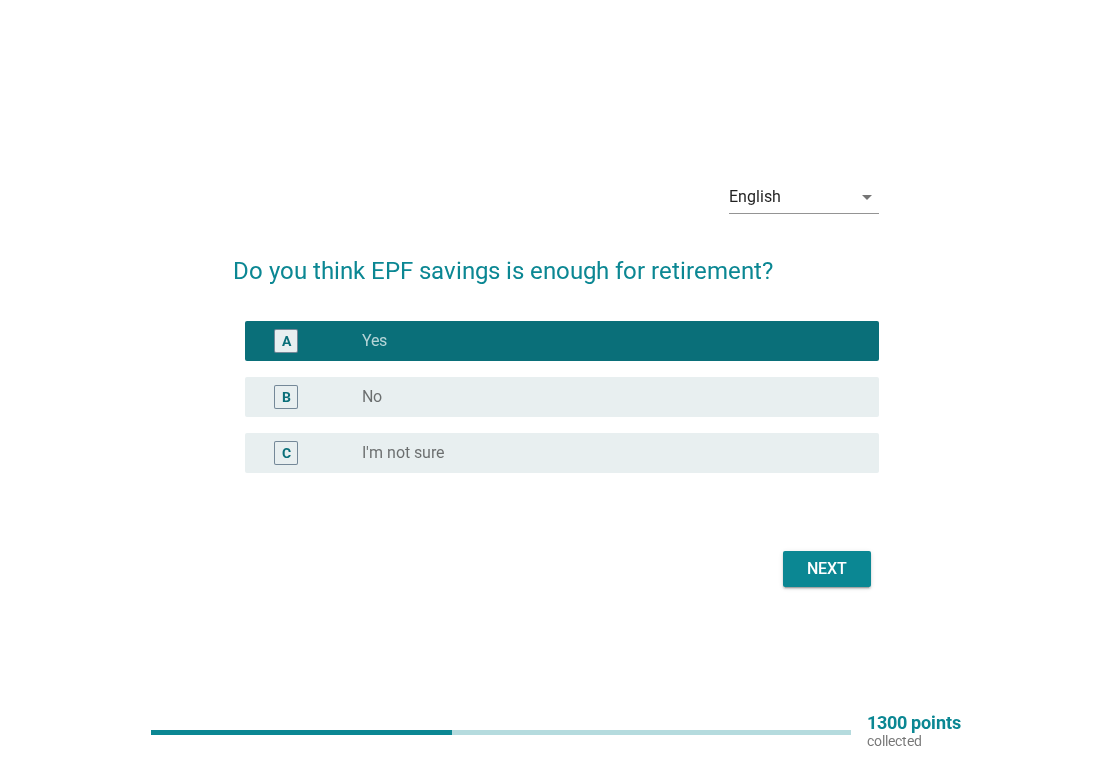 click on "Next" at bounding box center [827, 569] 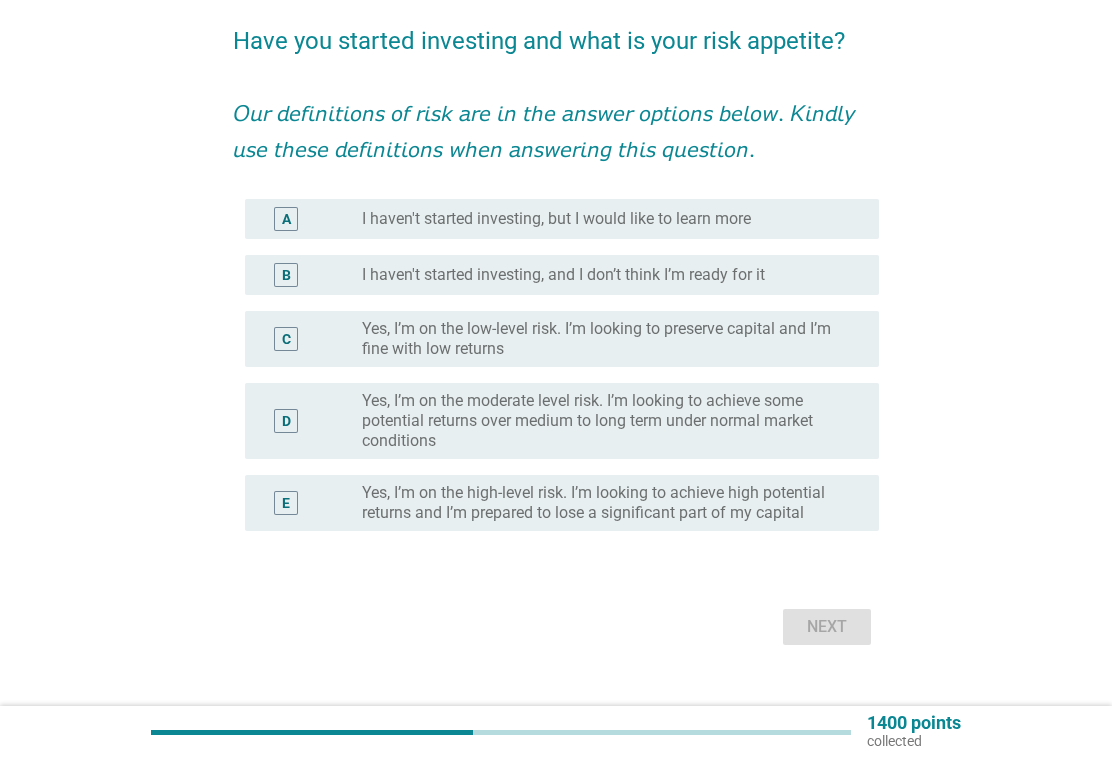 scroll, scrollTop: 160, scrollLeft: 0, axis: vertical 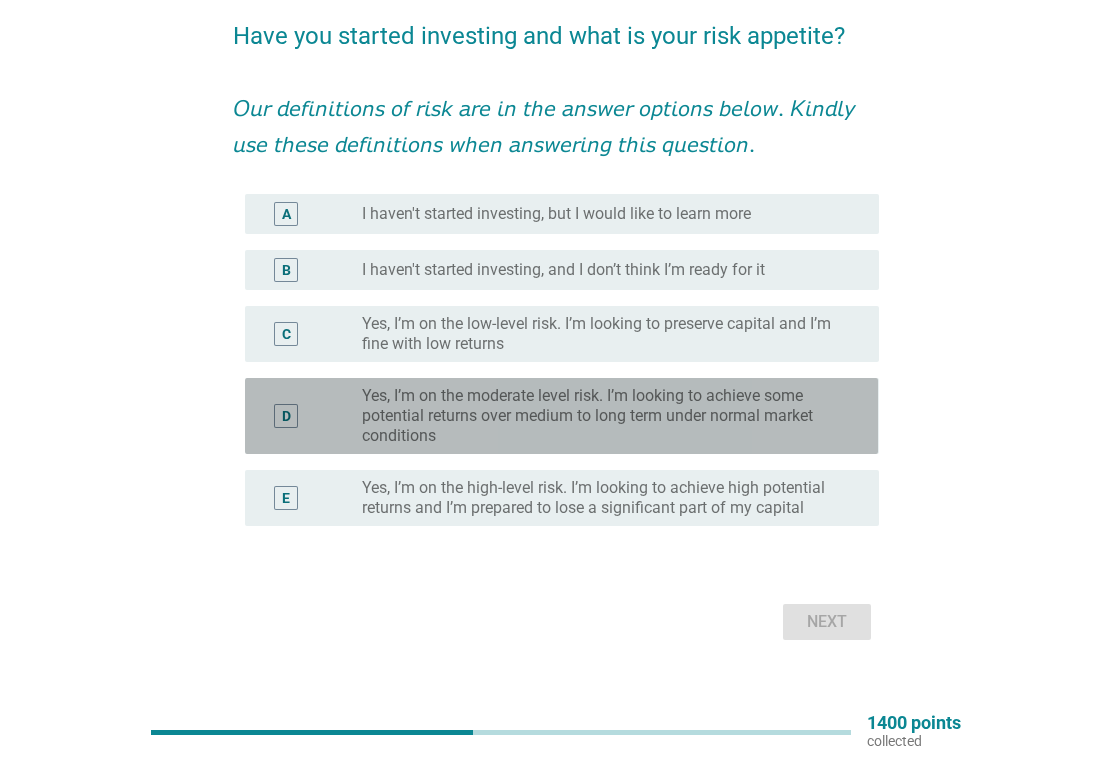 click on "Yes, I’m on the moderate level risk. I’m looking to achieve some potential returns over medium to long term under normal market conditions" at bounding box center [604, 416] 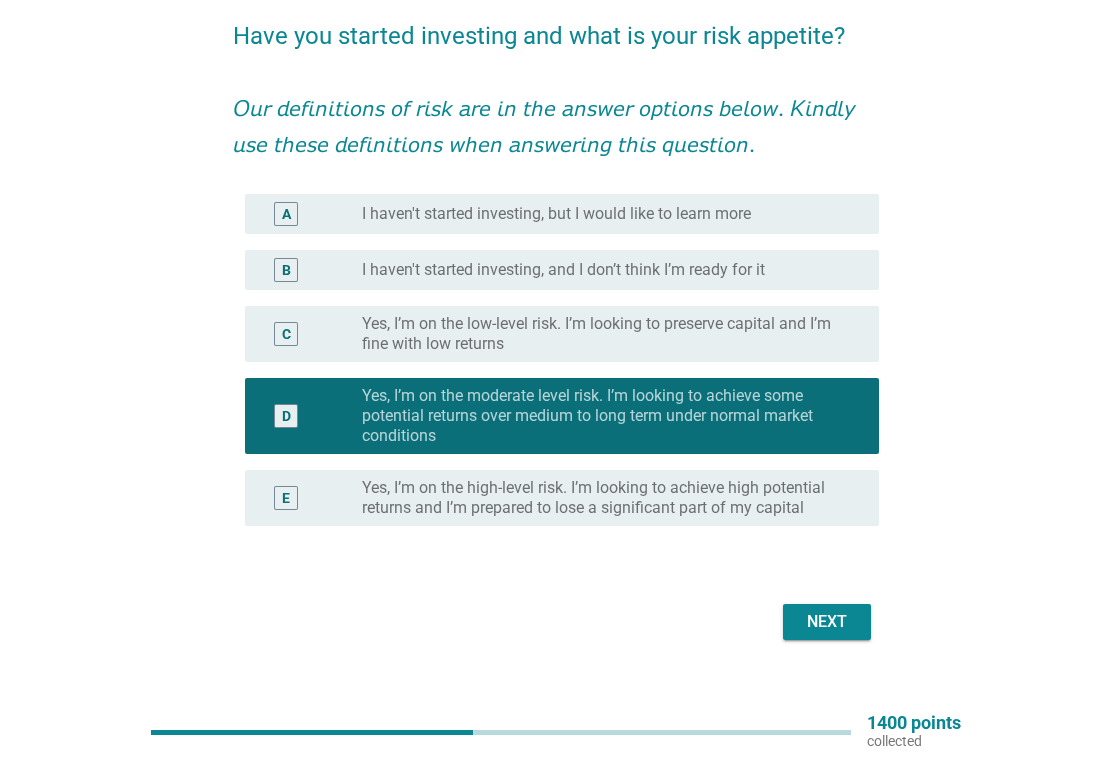 click on "Yes, I’m on the low-level risk. I’m looking to preserve capital and I’m fine with low returns" at bounding box center [604, 334] 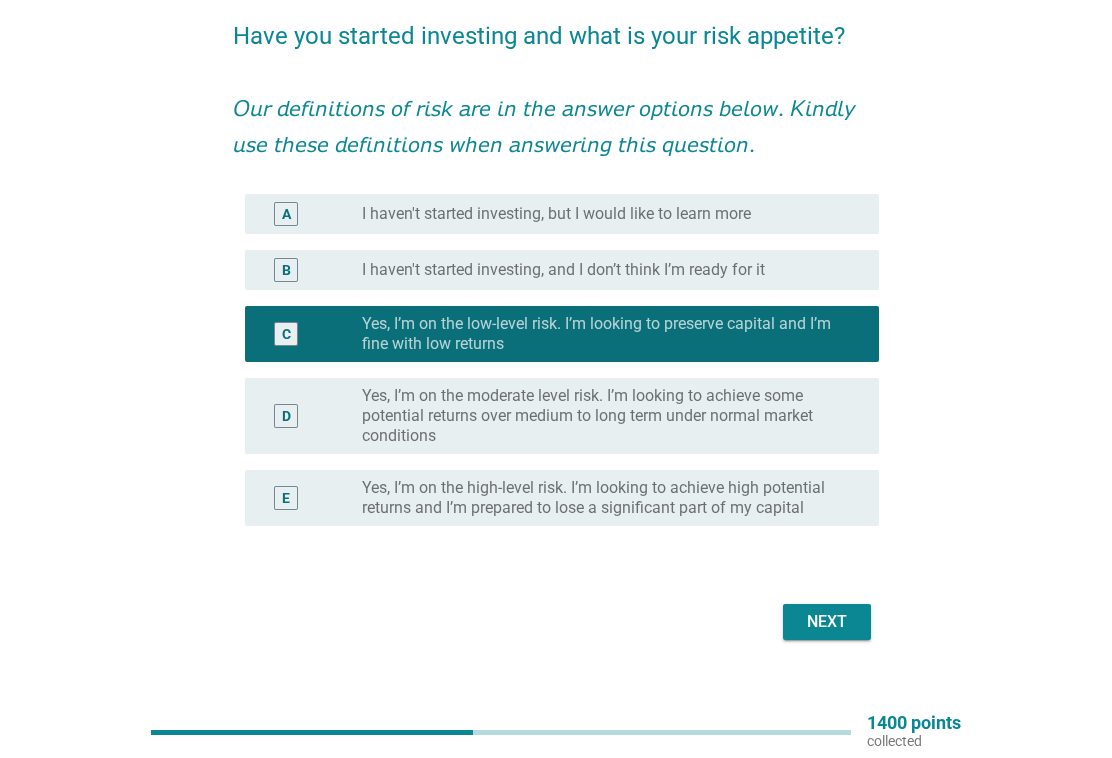 click on "Next" at bounding box center [827, 622] 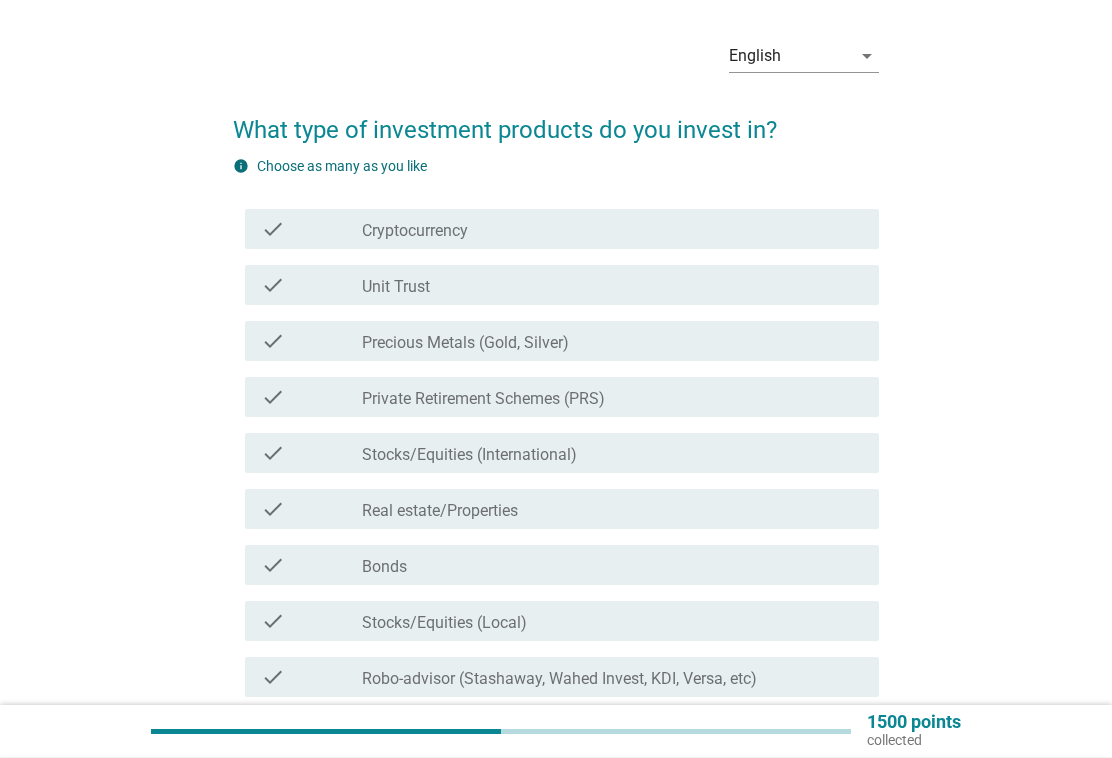 scroll, scrollTop: 68, scrollLeft: 0, axis: vertical 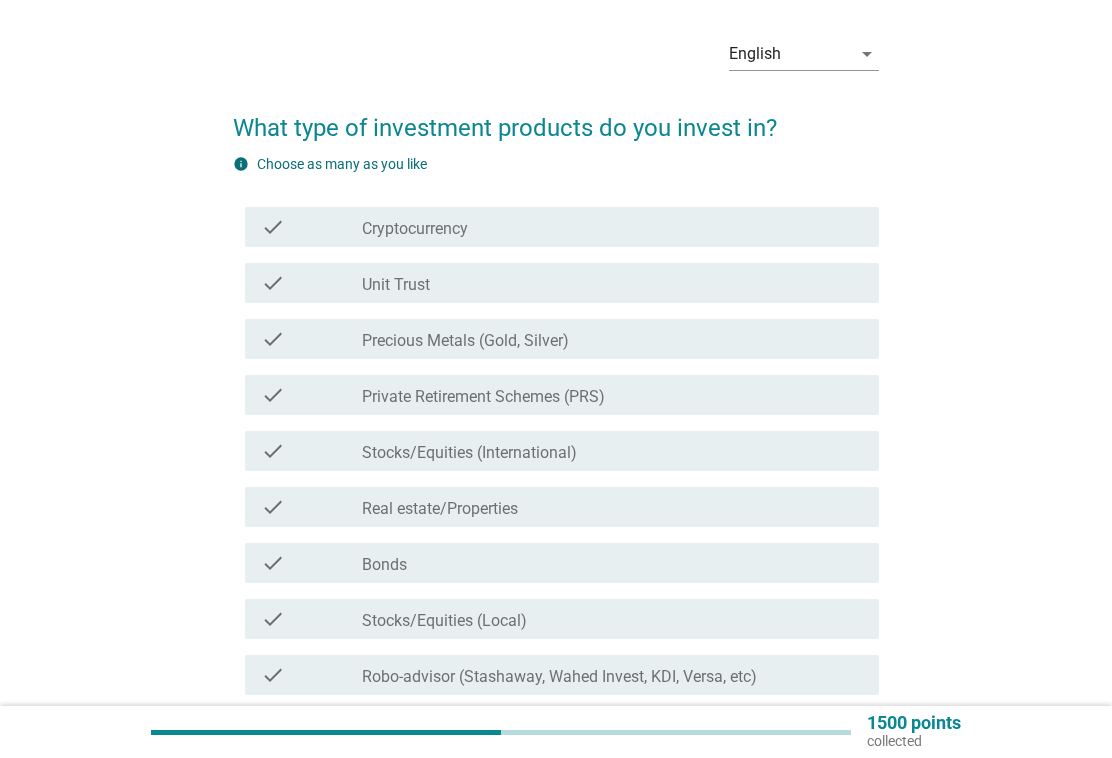 click on "check     check_box_outline_blank Unit Trust" at bounding box center [561, 283] 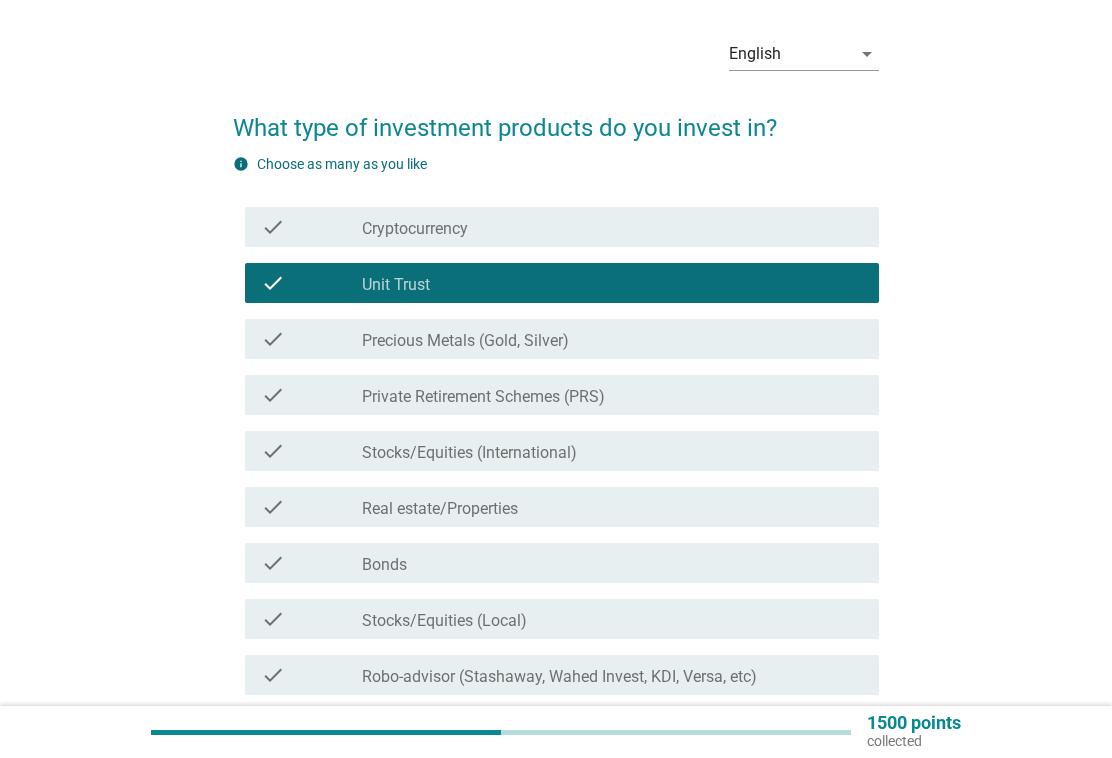 click on "check     check_box_outline_blank Private Retirement Schemes (PRS)" at bounding box center [555, 395] 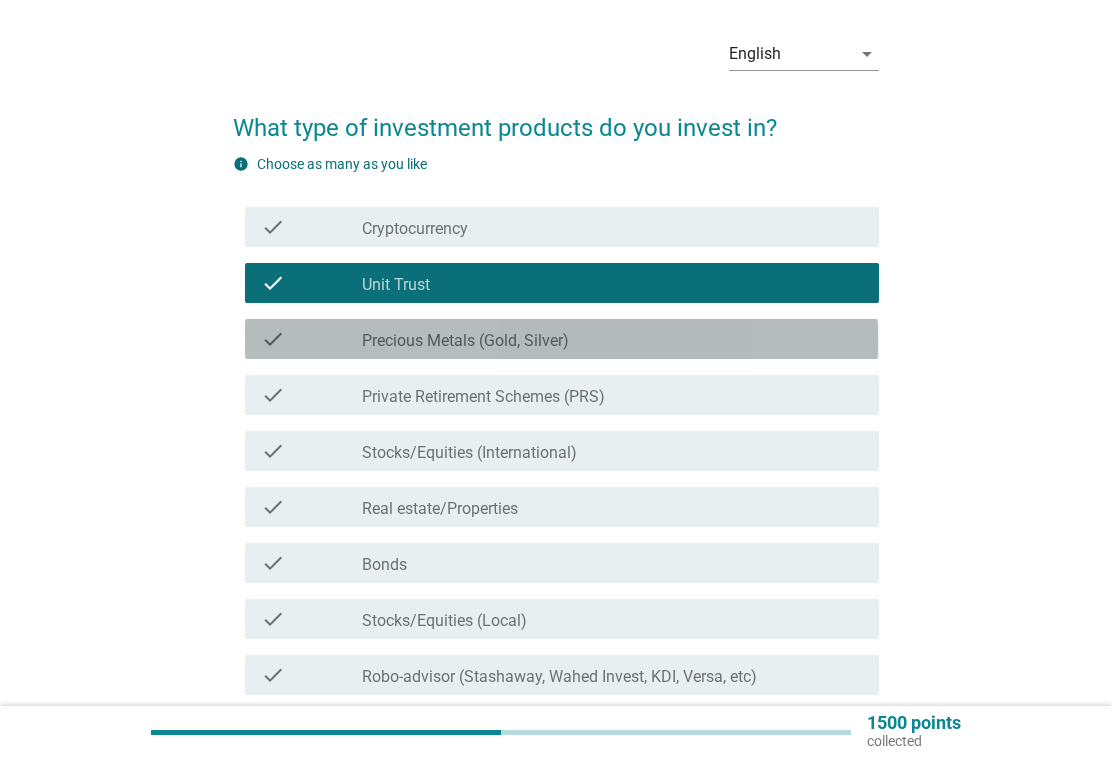 click on "check     check_box_outline_blank Precious Metals (Gold, Silver)" at bounding box center (561, 339) 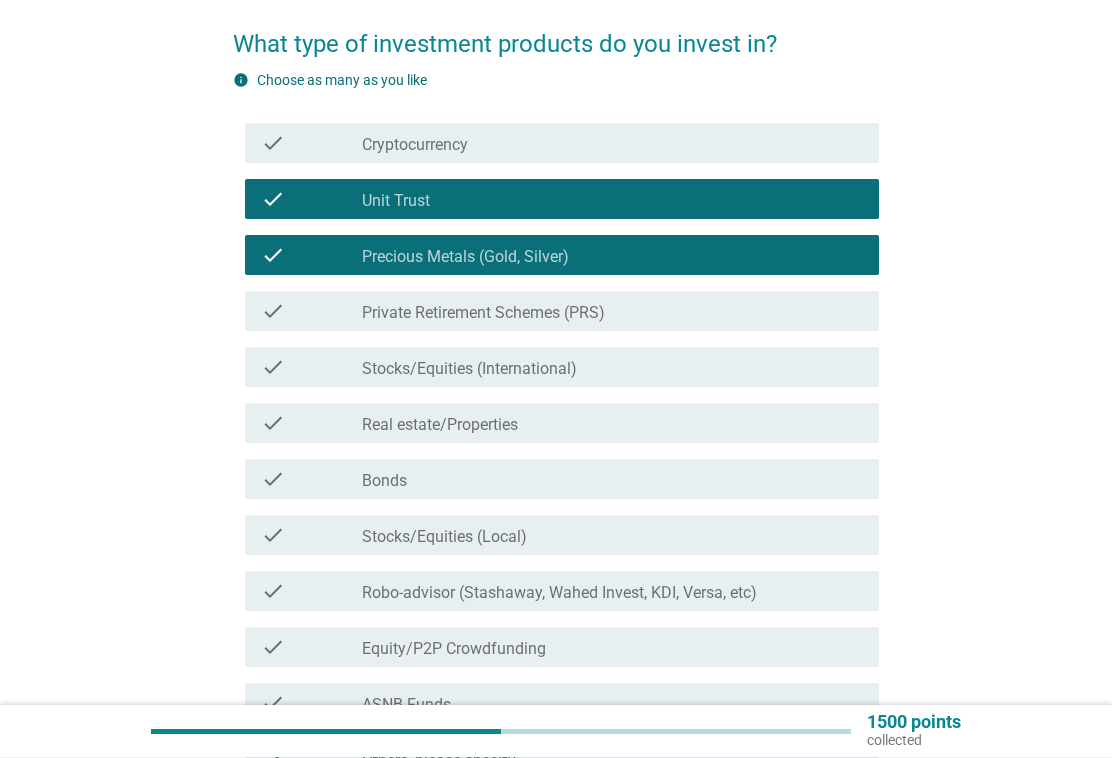 scroll, scrollTop: 0, scrollLeft: 0, axis: both 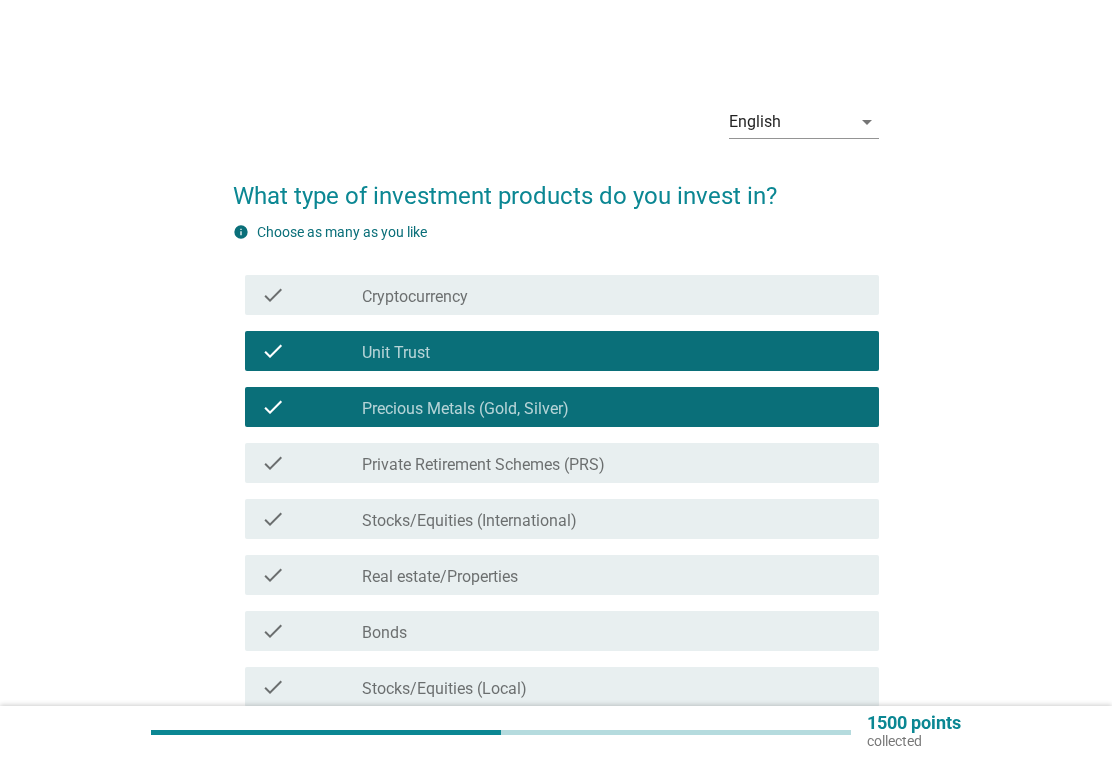 click on "check_box_outline_blank Cryptocurrency" at bounding box center [612, 295] 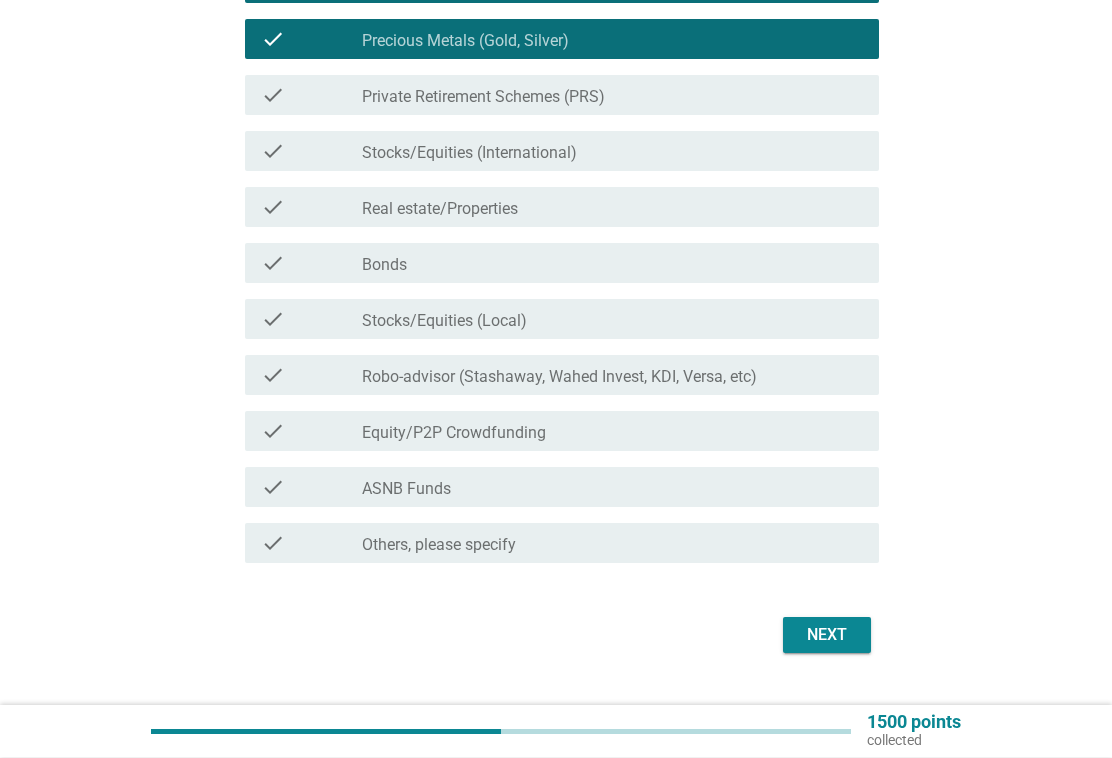 scroll, scrollTop: 411, scrollLeft: 0, axis: vertical 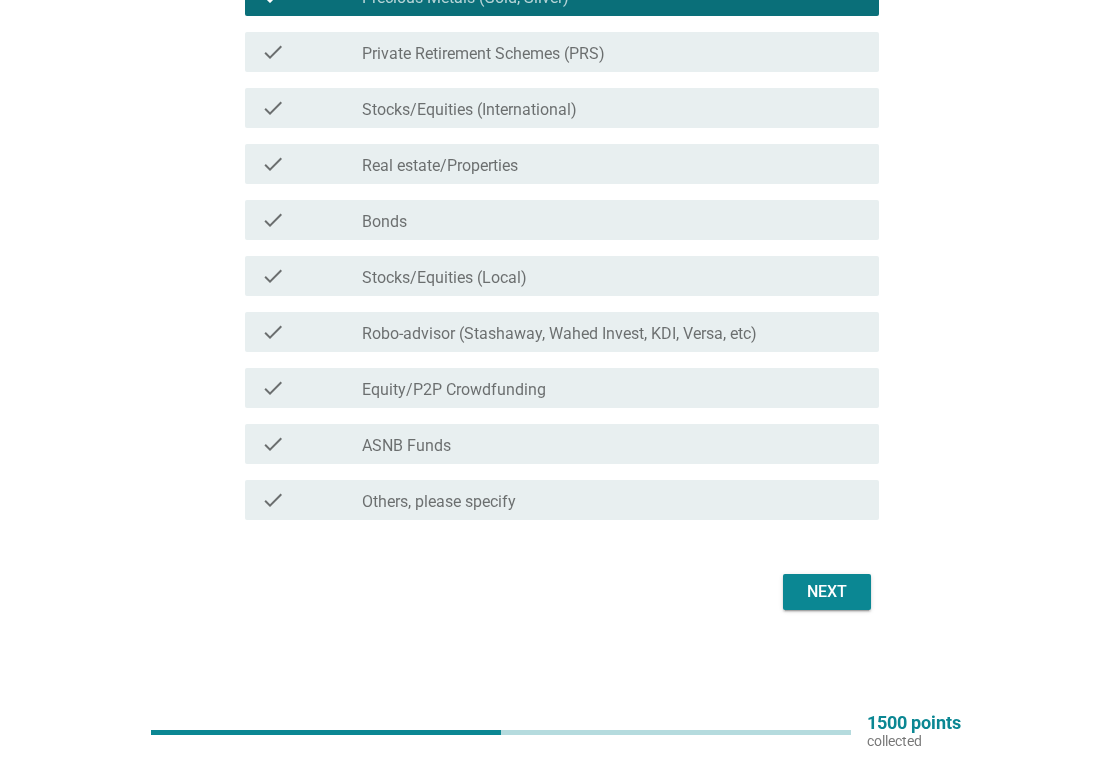 click on "Next" at bounding box center (827, 592) 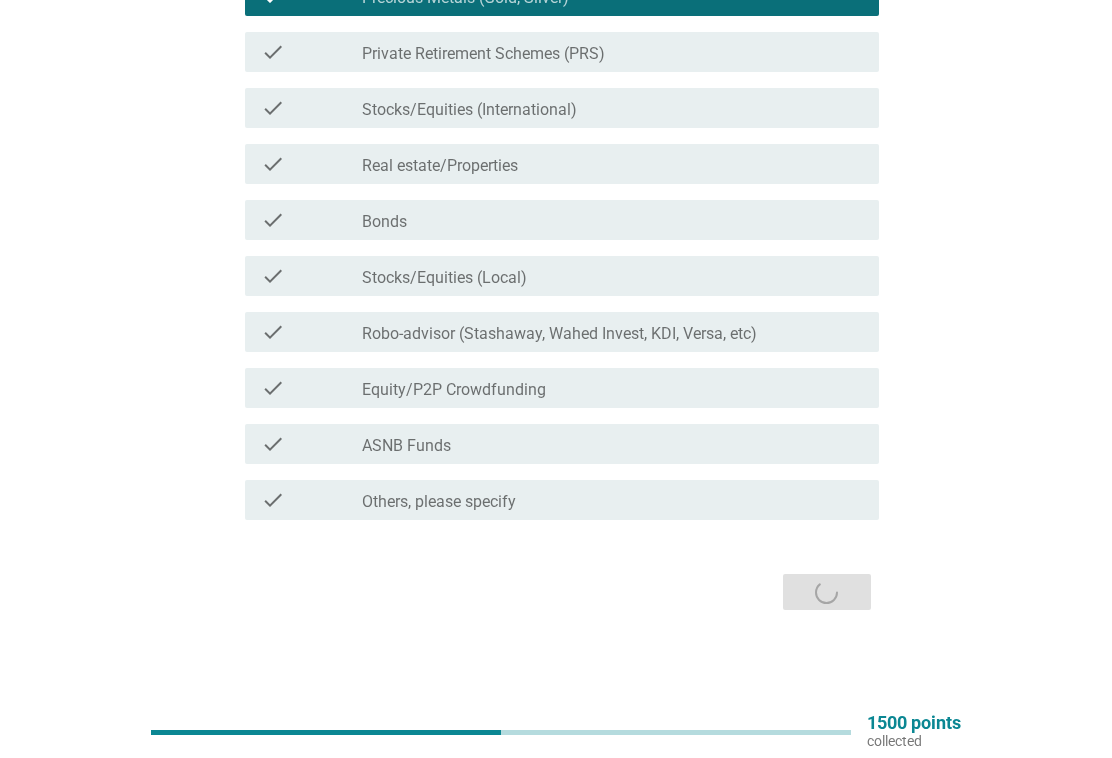scroll, scrollTop: 0, scrollLeft: 0, axis: both 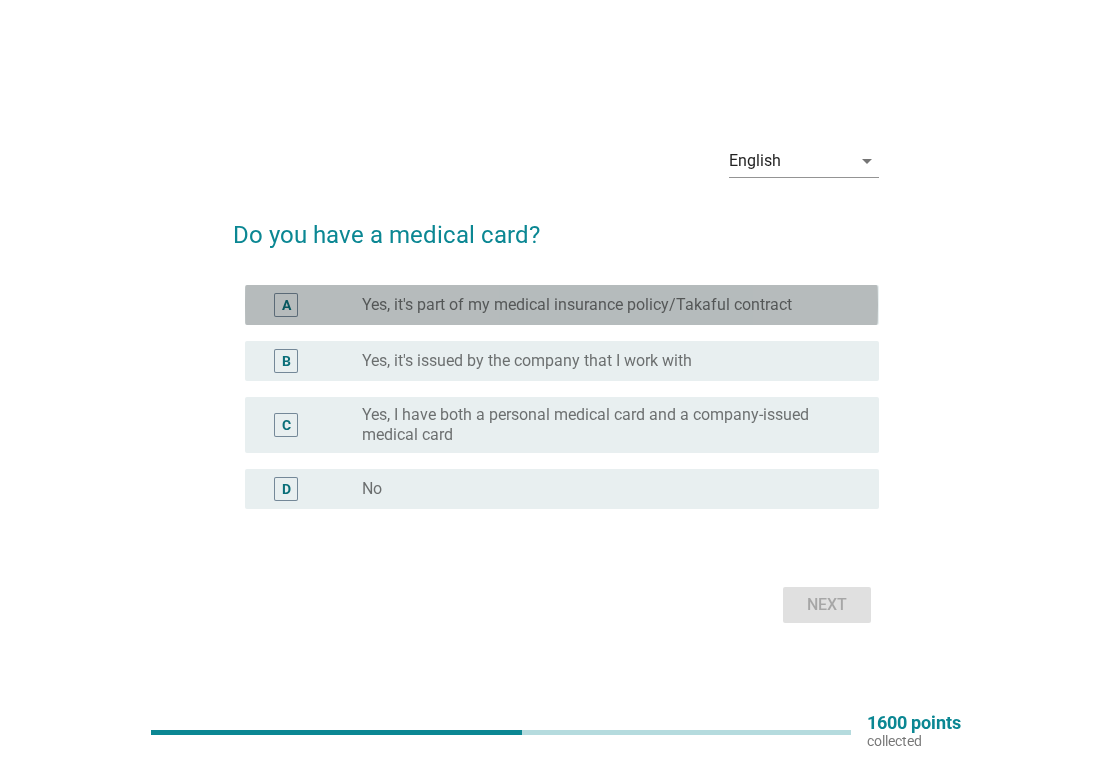 click on "Yes, it's part of my medical insurance policy/Takaful contract" at bounding box center [577, 305] 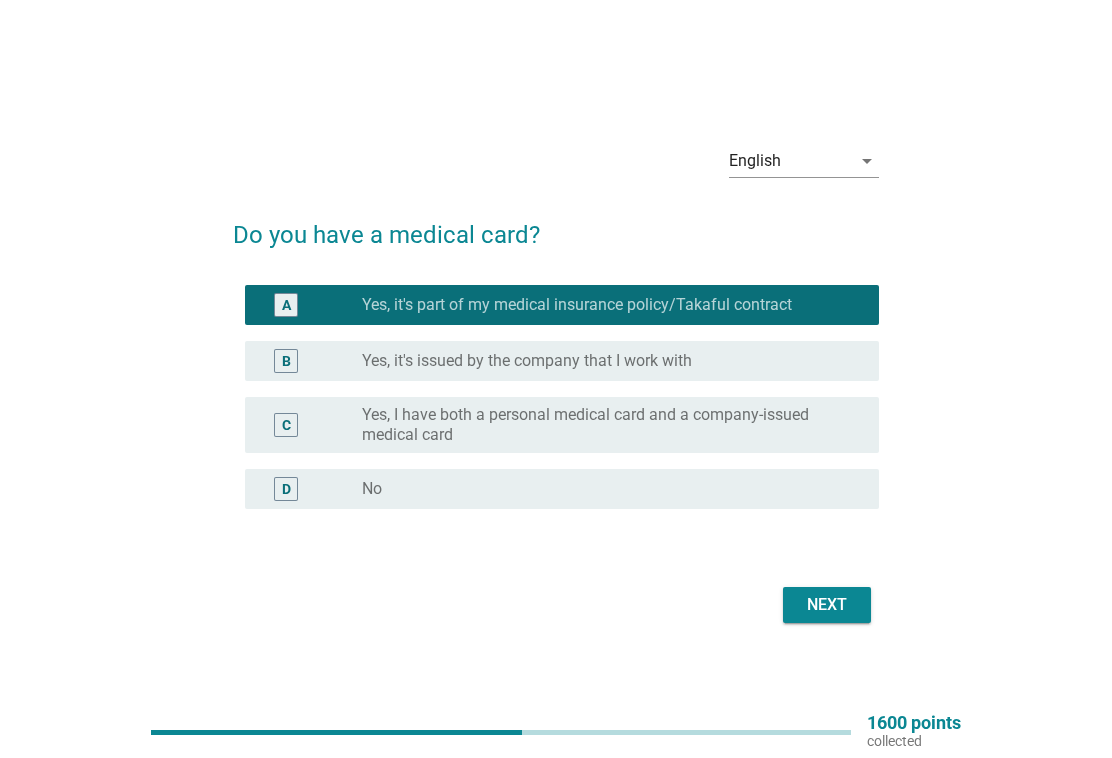 click on "Next" at bounding box center (827, 605) 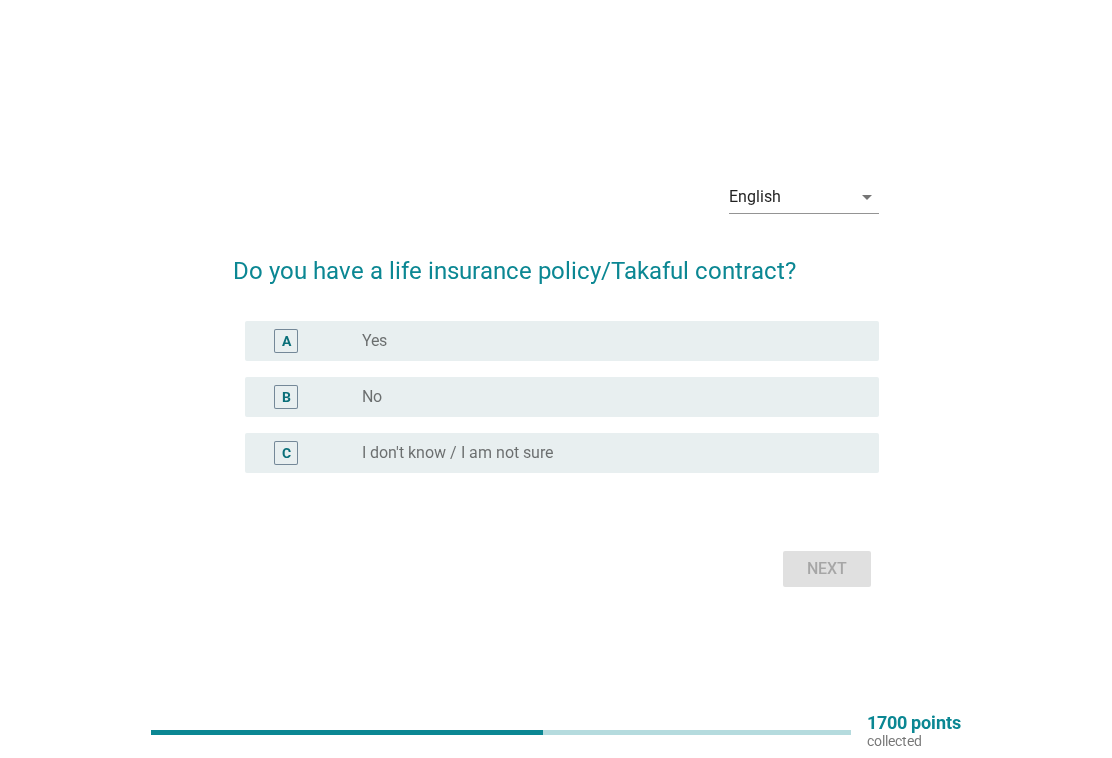 click on "radio_button_unchecked Yes" at bounding box center (604, 341) 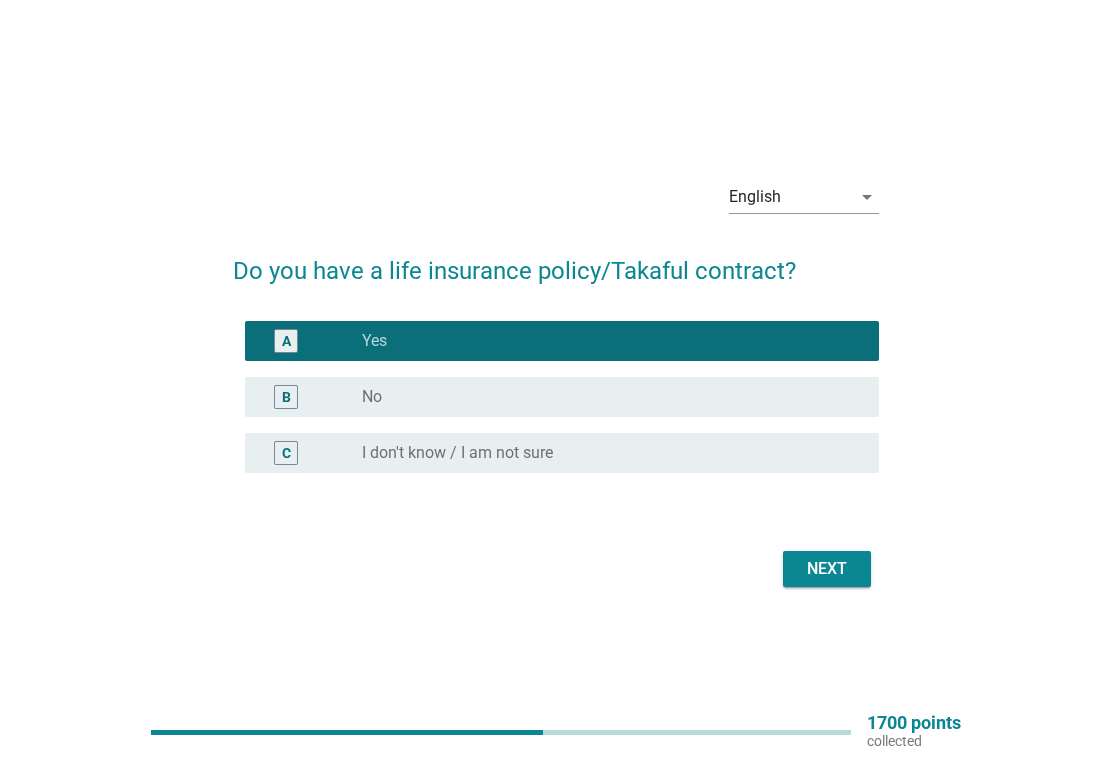 click on "Next" at bounding box center [827, 569] 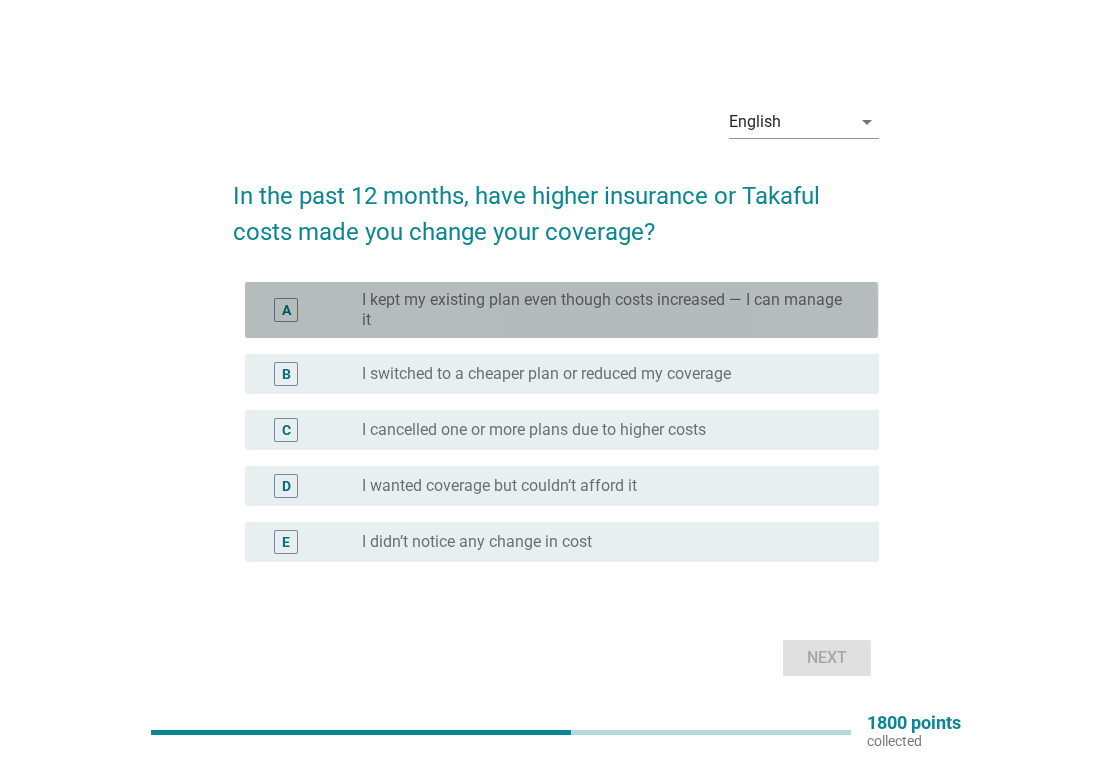 click on "I kept my existing plan even though costs increased — I can manage it" at bounding box center (604, 310) 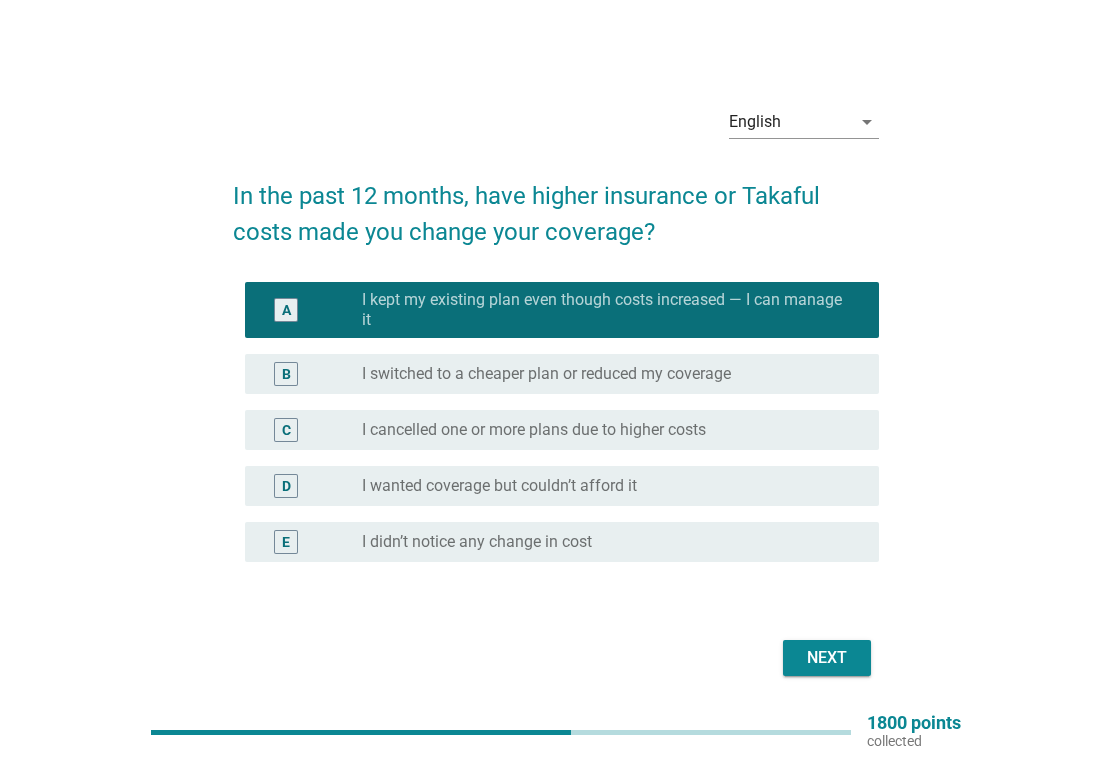click on "Next" at bounding box center (827, 658) 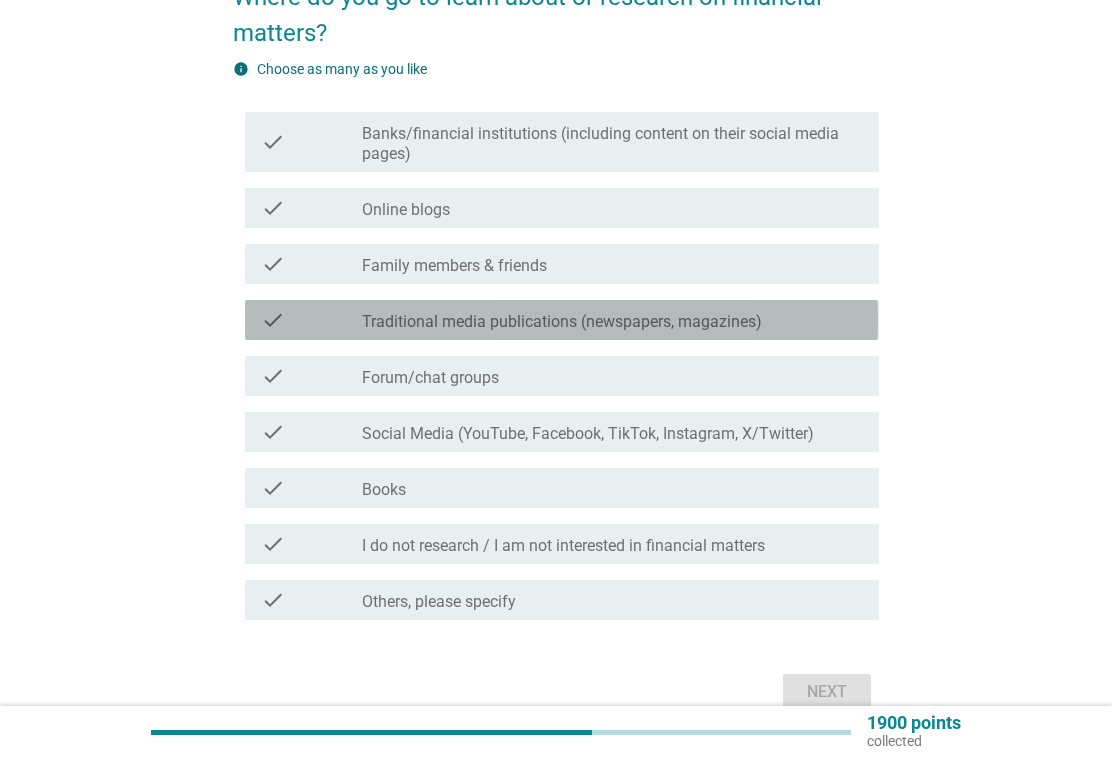 scroll, scrollTop: 200, scrollLeft: 0, axis: vertical 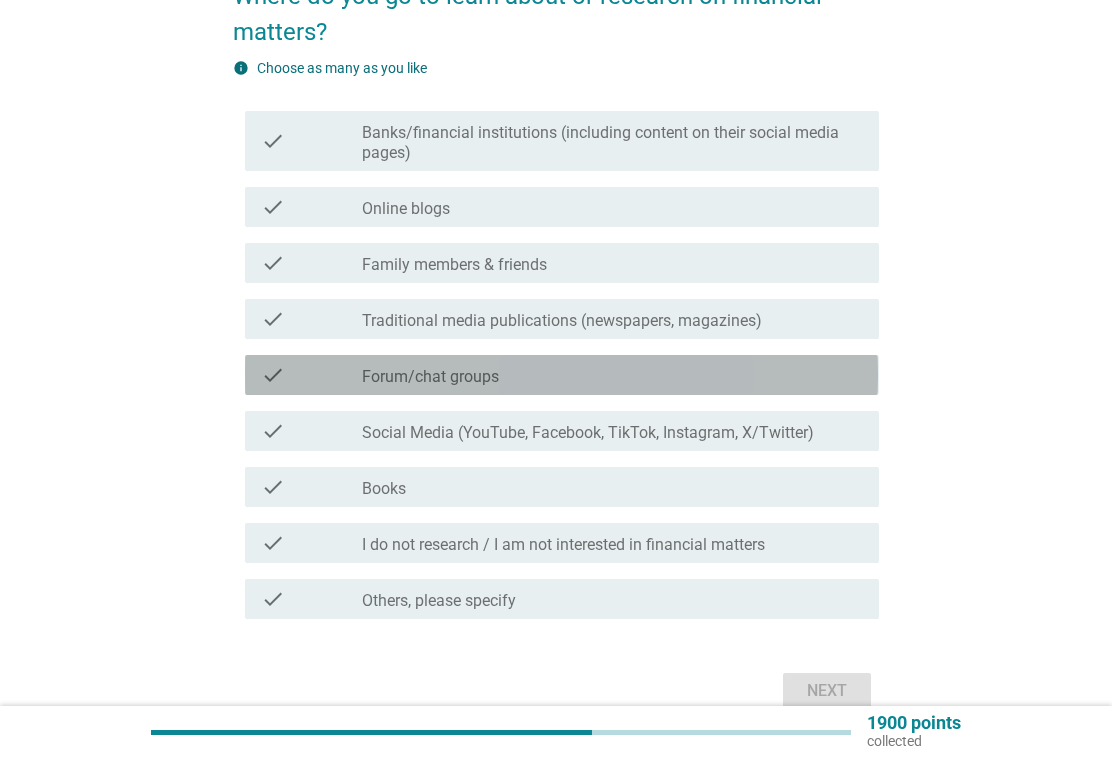 click on "check_box_outline_blank Forum/chat groups" at bounding box center [612, 375] 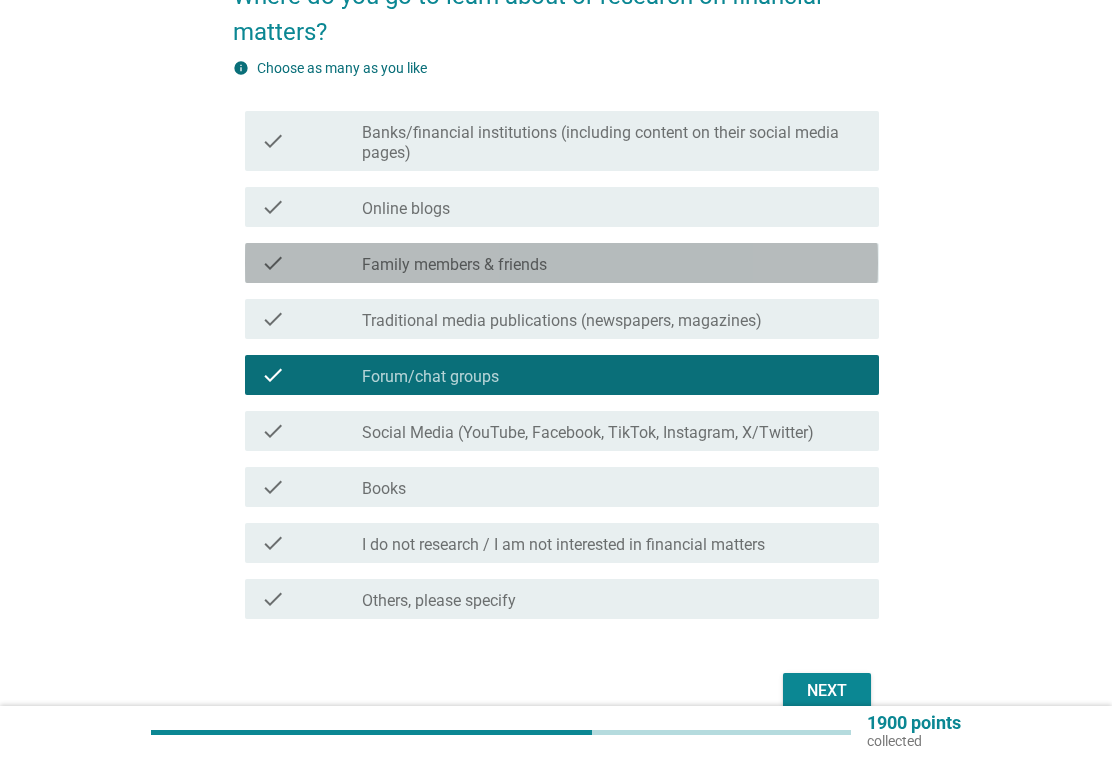 click on "check     check_box_outline_blank Family members & friends" at bounding box center (561, 263) 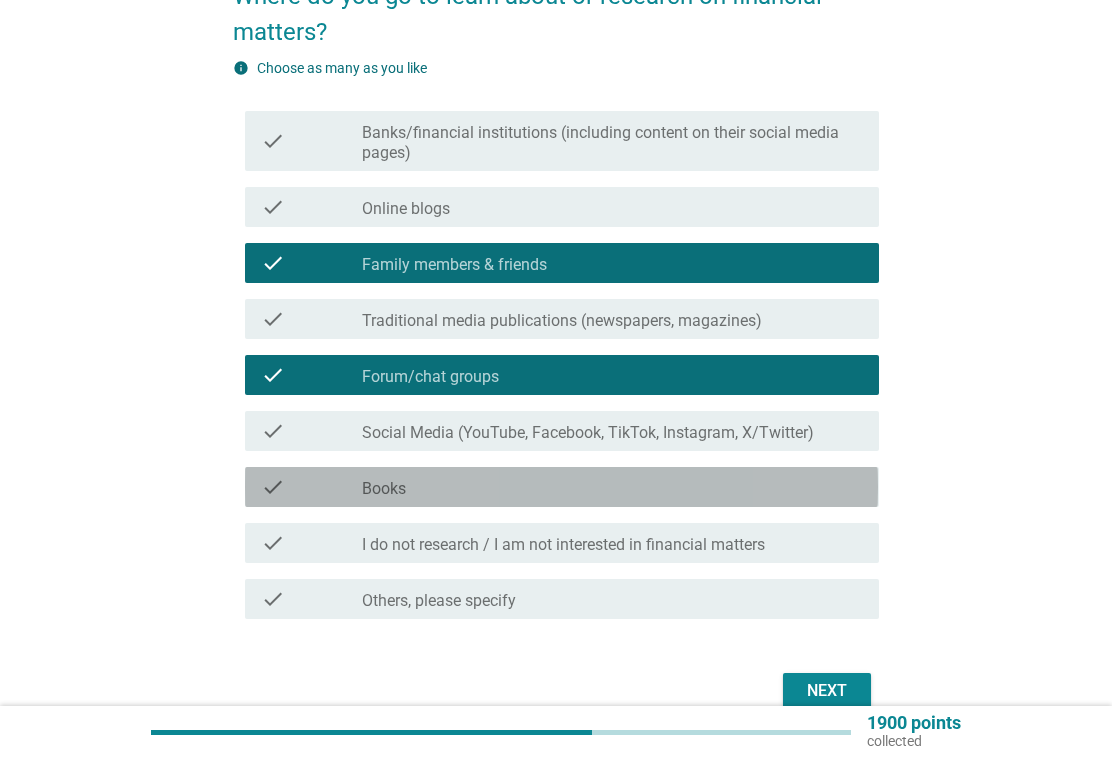 scroll, scrollTop: 299, scrollLeft: 0, axis: vertical 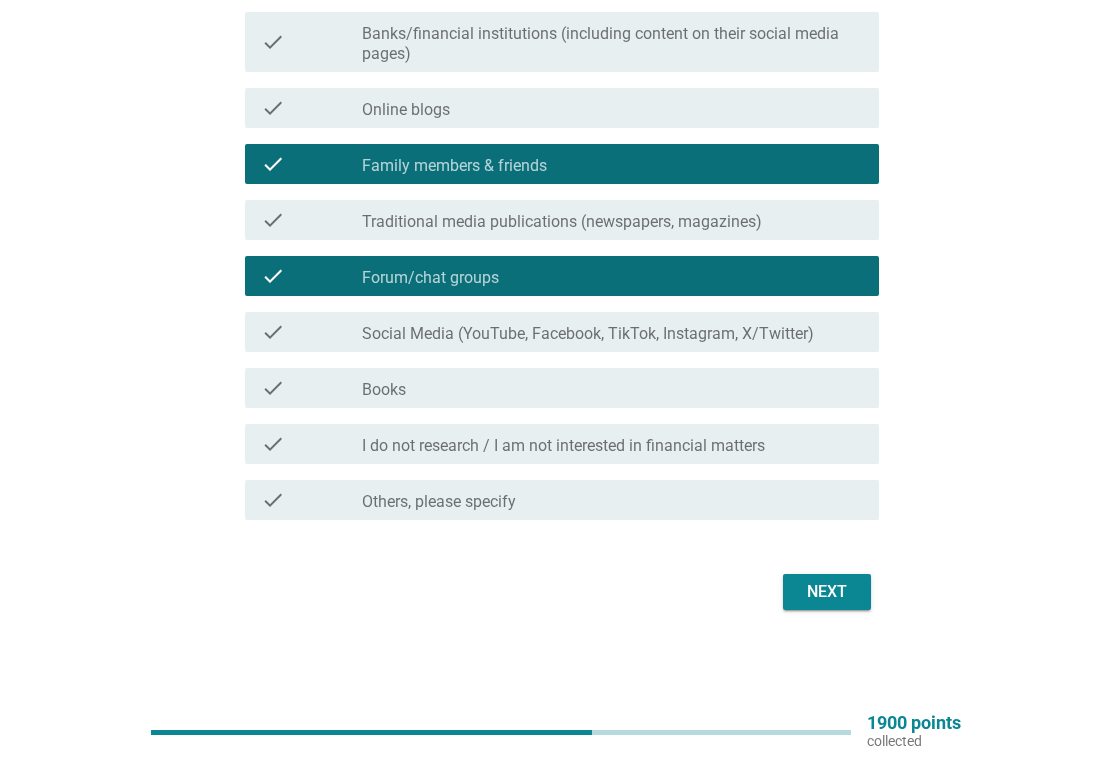 click on "Next" at bounding box center (827, 592) 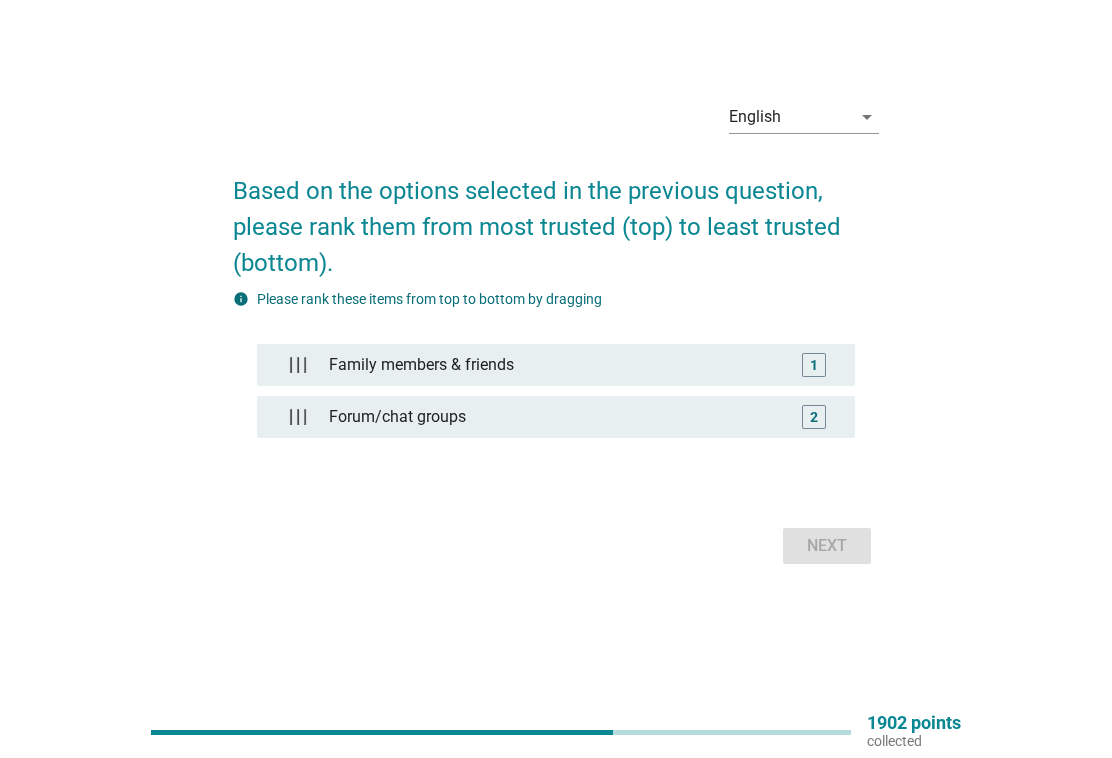 scroll, scrollTop: 0, scrollLeft: 0, axis: both 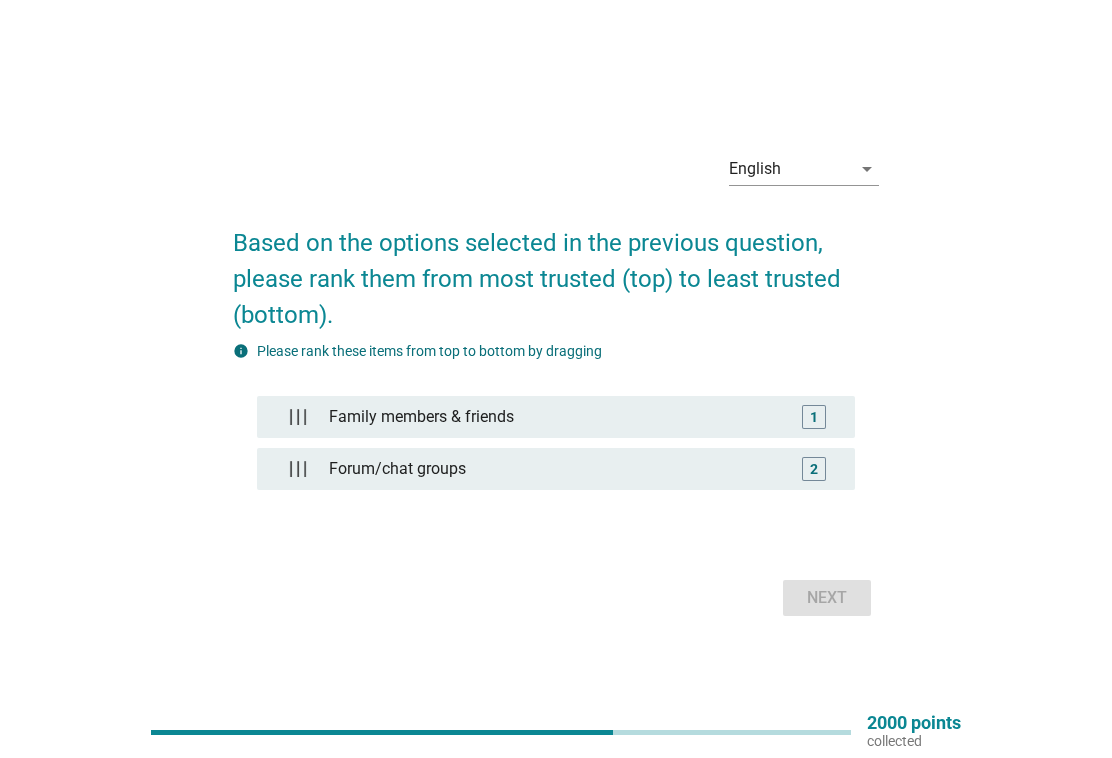 click on "1" at bounding box center [814, 416] 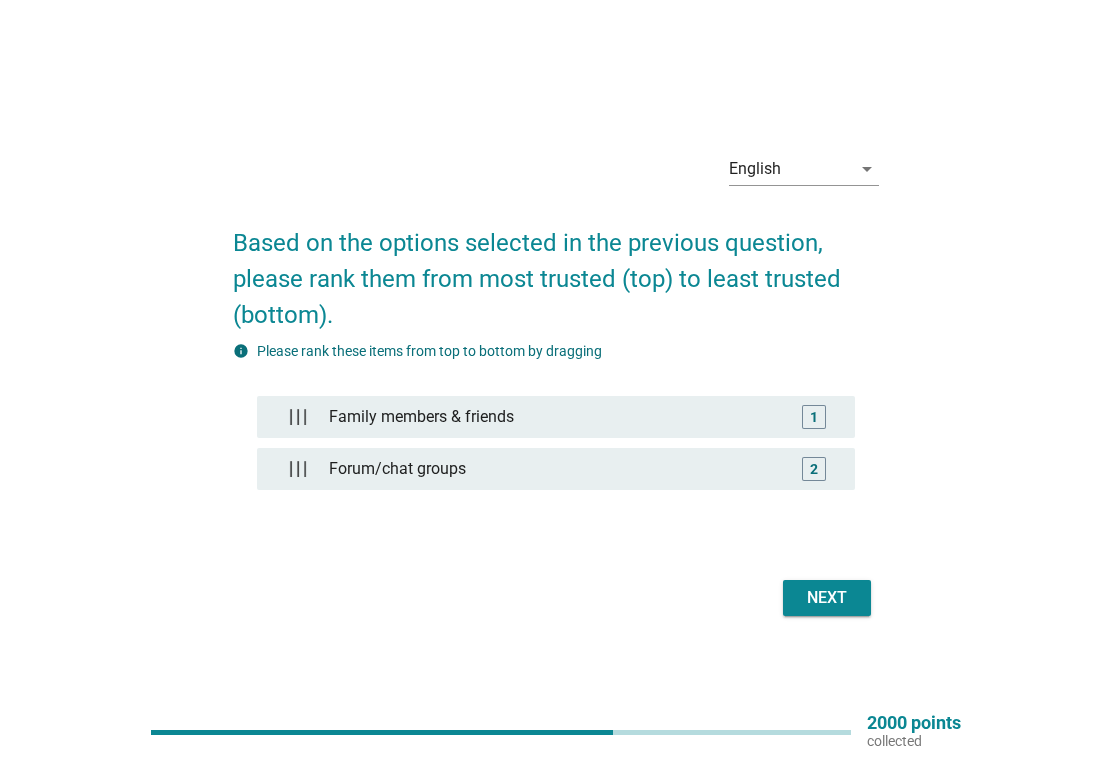 click on "Next" at bounding box center (827, 598) 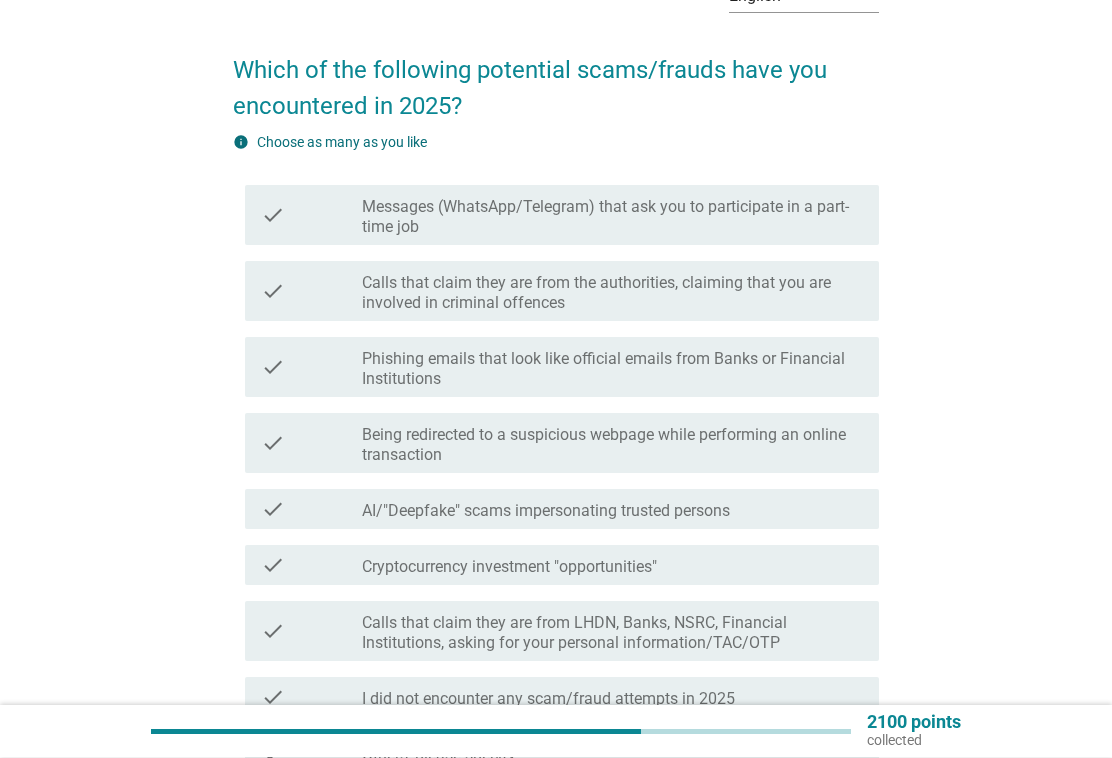 scroll, scrollTop: 126, scrollLeft: 0, axis: vertical 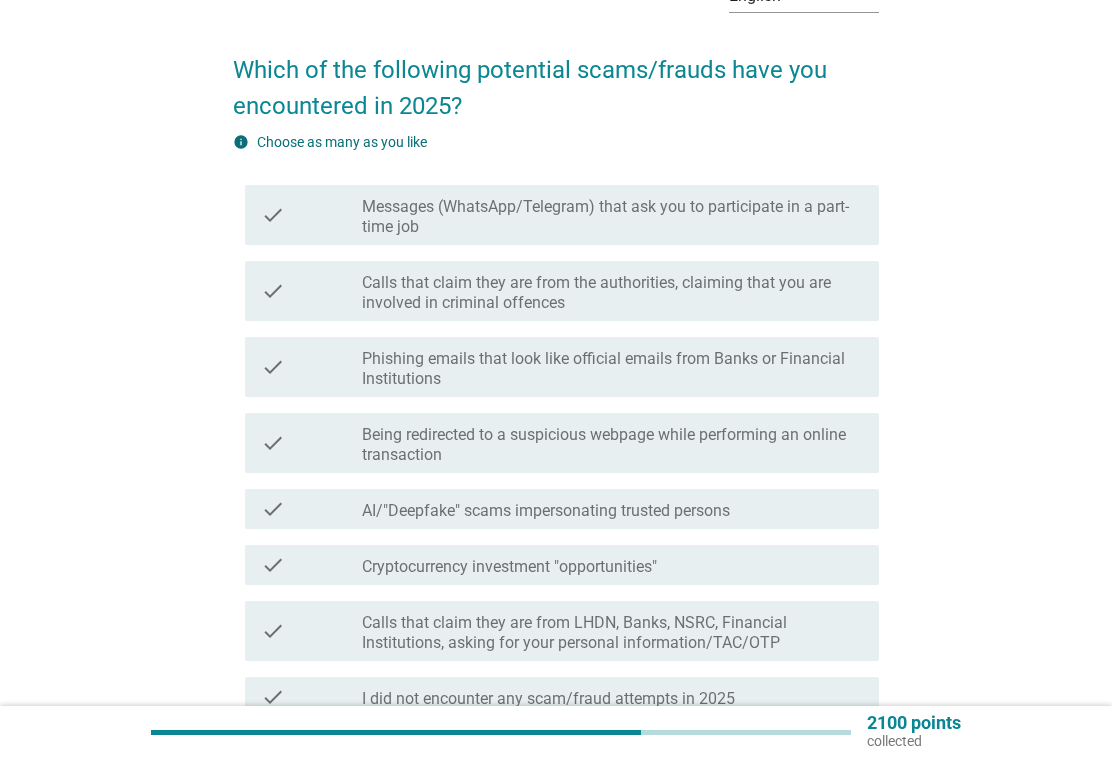 click on "Messages (WhatsApp/Telegram) that ask you to participate in a part-time job" at bounding box center (612, 217) 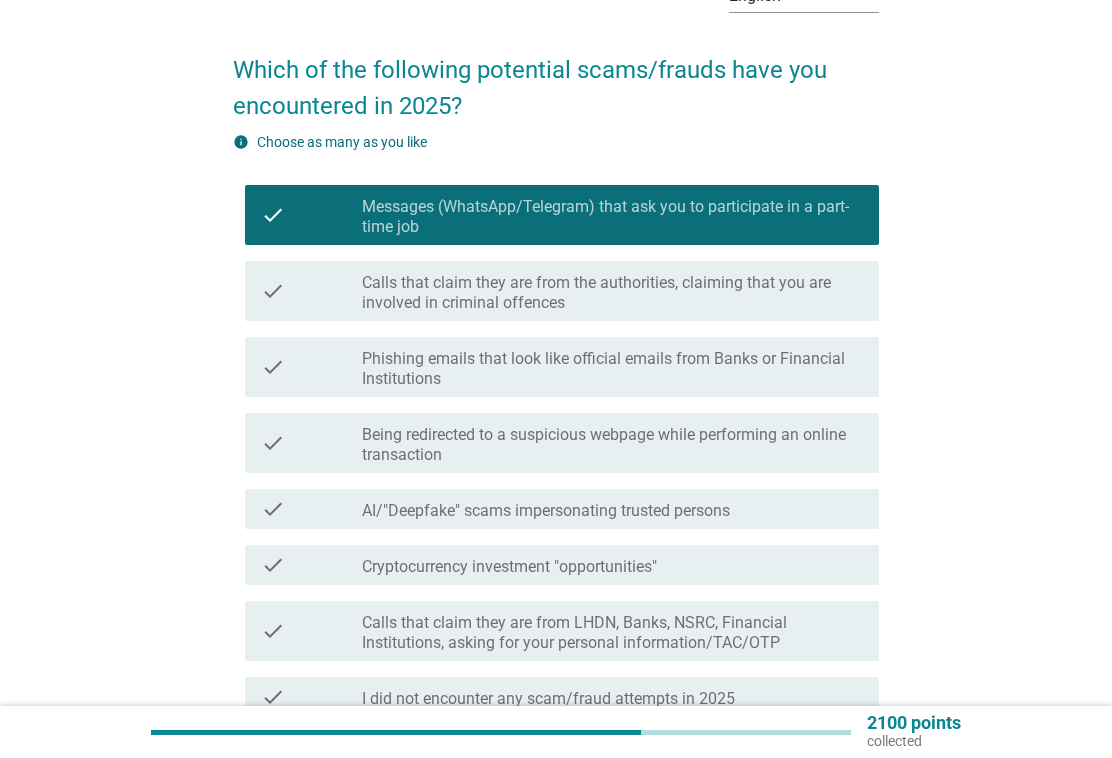 click on "Messages (WhatsApp/Telegram) that ask you to participate in a part-time job" at bounding box center (612, 217) 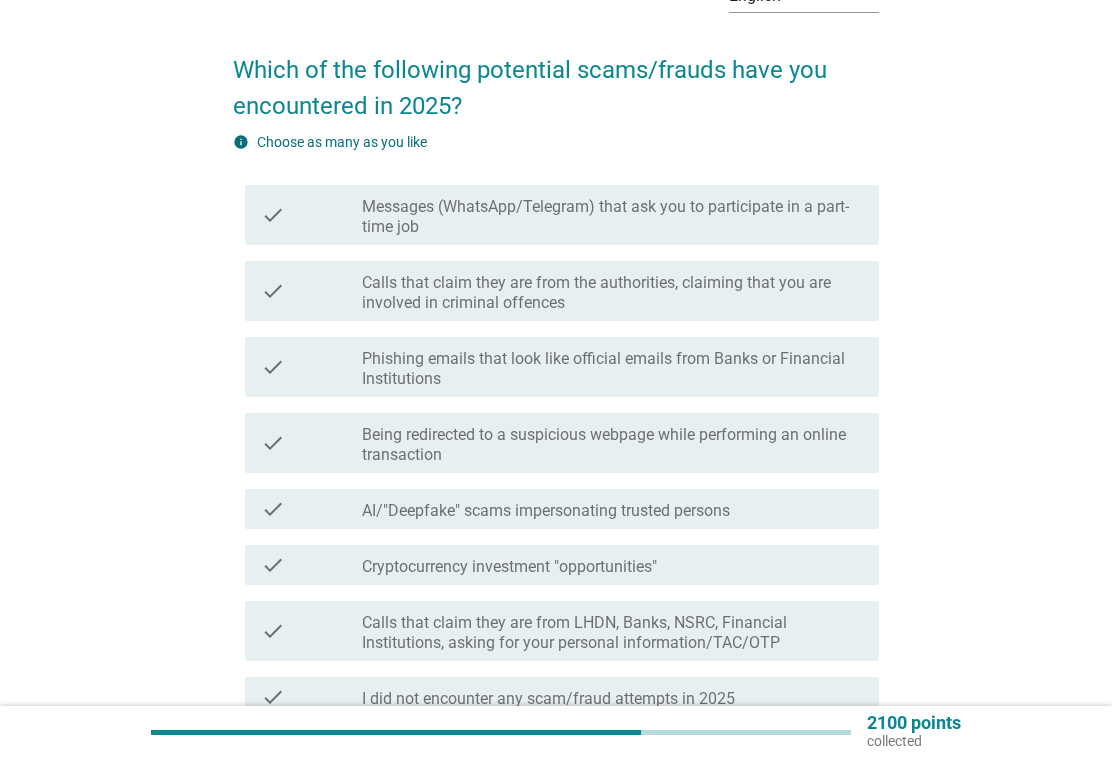 click on "Calls that claim they are from the authorities, claiming that you are involved in criminal offences" at bounding box center [612, 293] 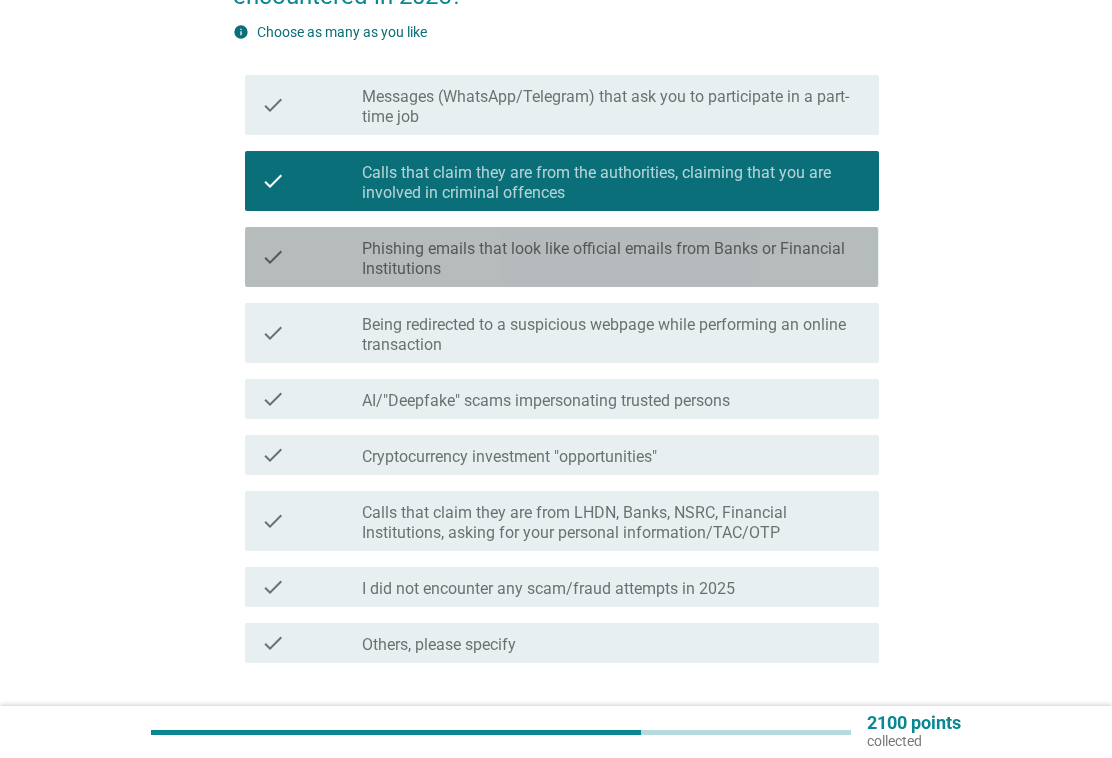 click on "Phishing emails that look like official emails from Banks or Financial Institutions" at bounding box center [612, 259] 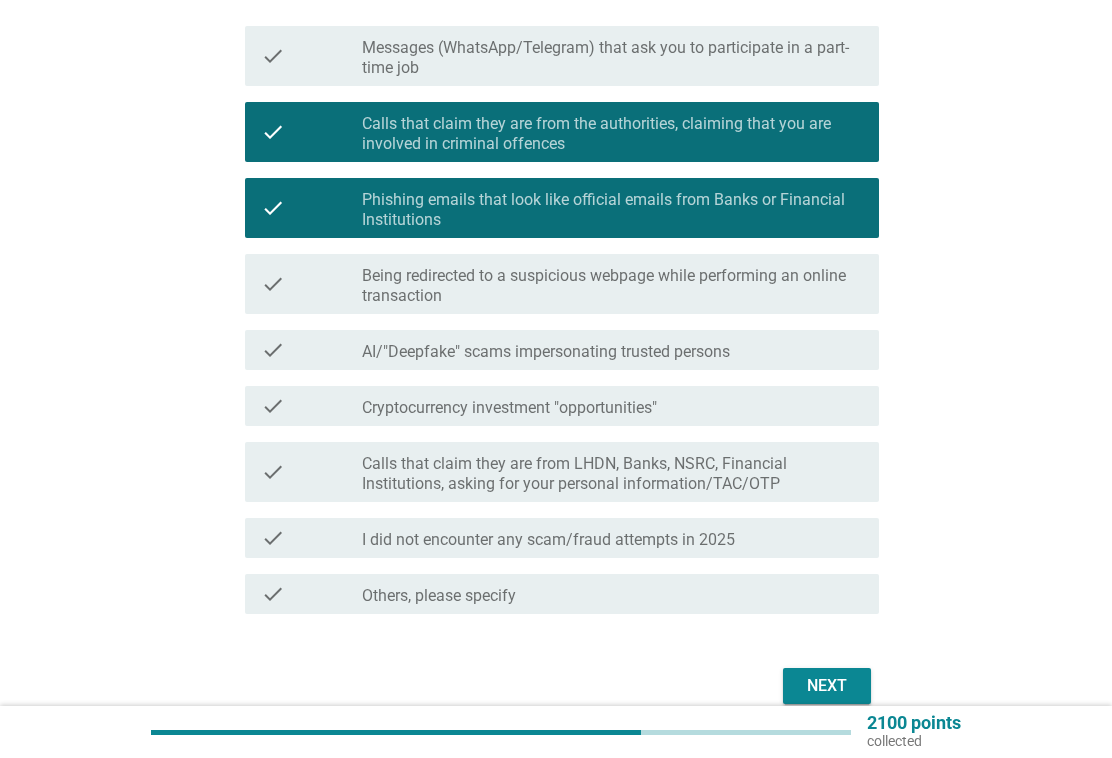 click on "Being redirected to a suspicious webpage while performing an online transaction" at bounding box center (612, 286) 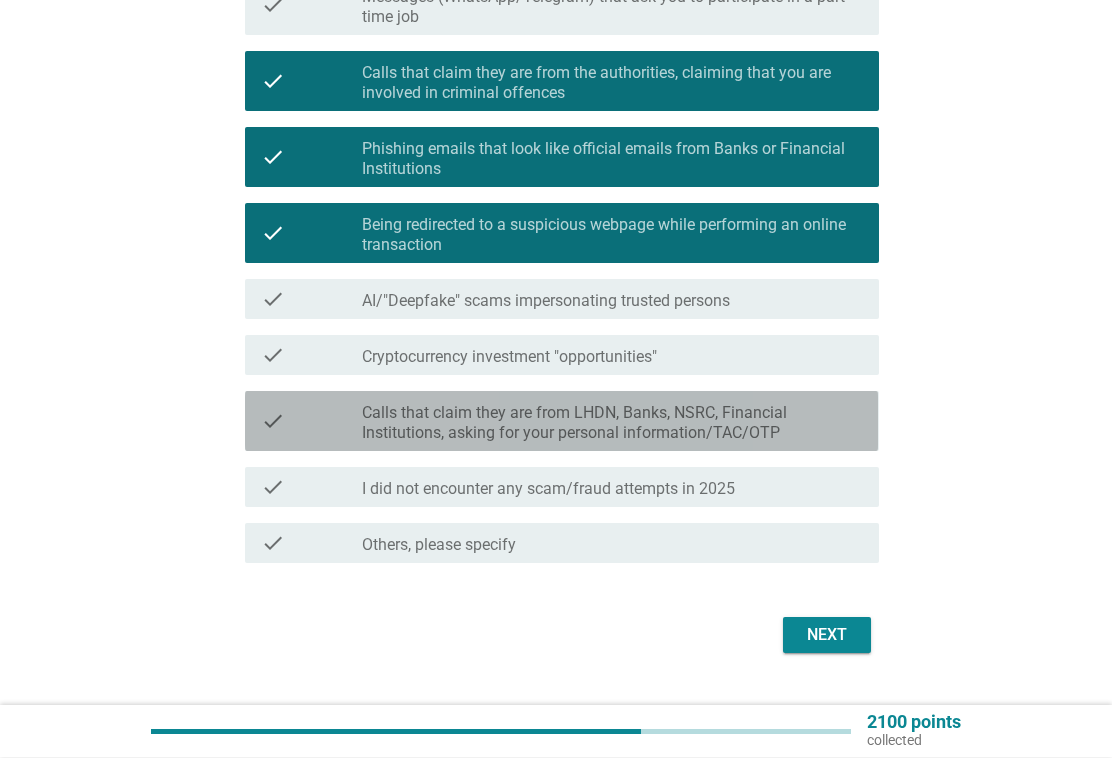 scroll, scrollTop: 336, scrollLeft: 0, axis: vertical 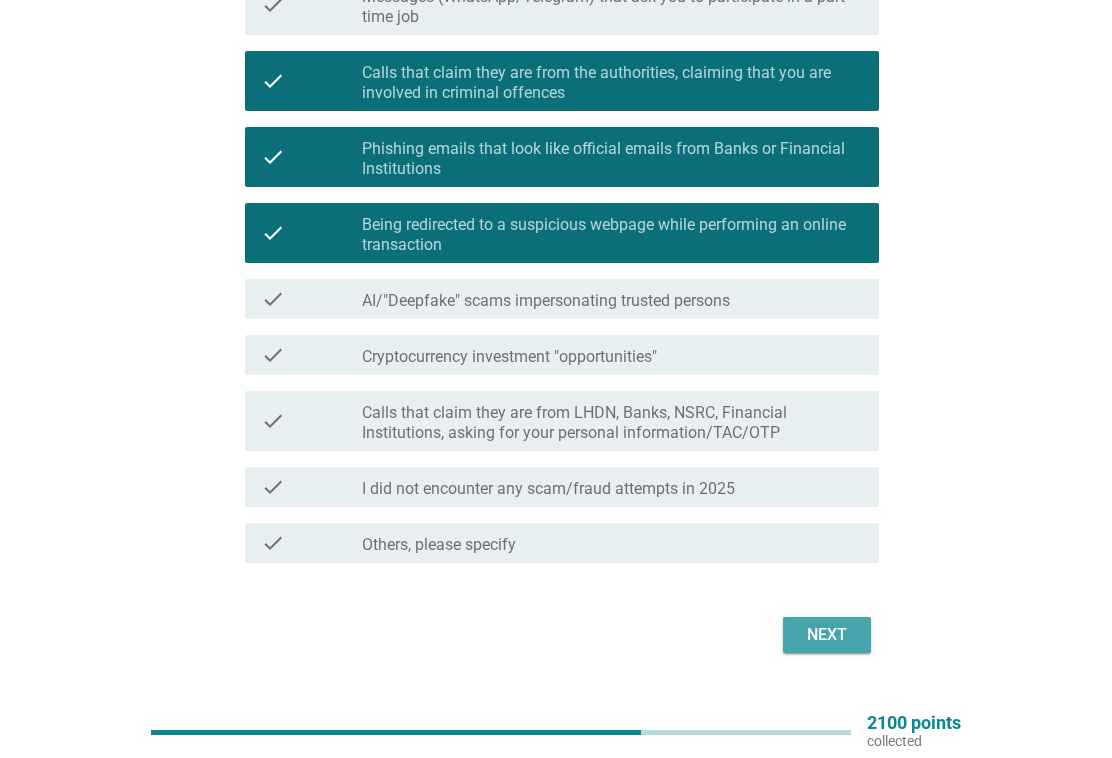 click on "Next" at bounding box center (827, 635) 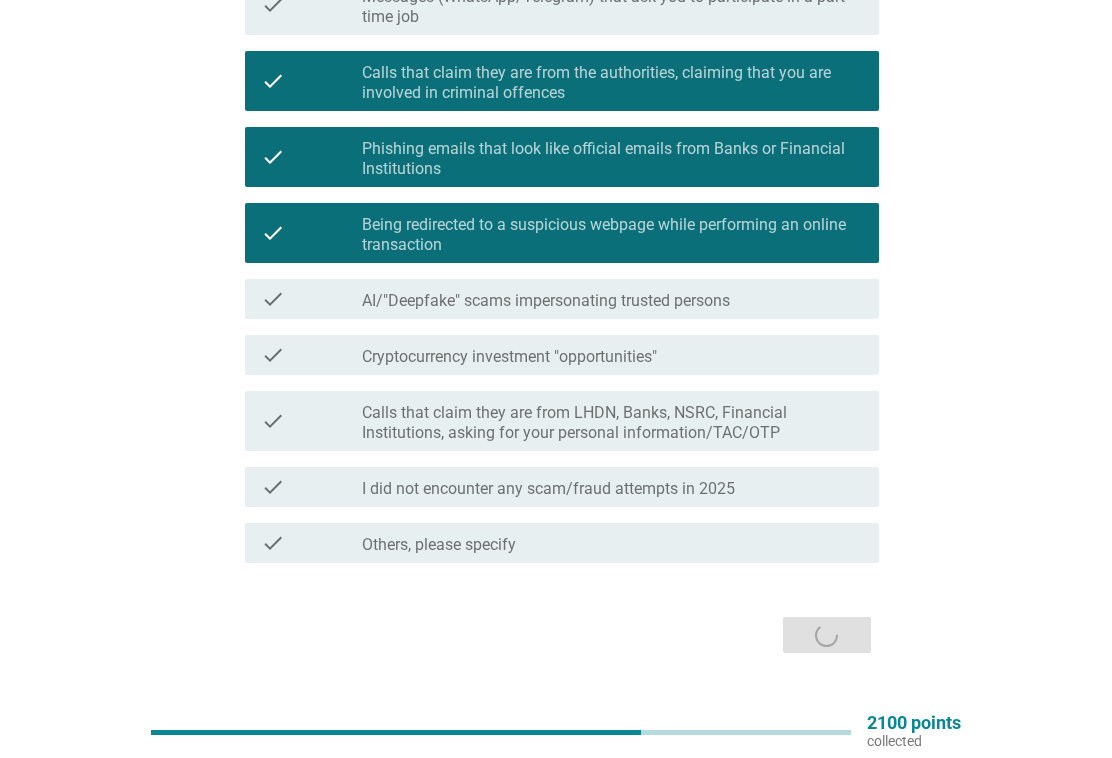 scroll, scrollTop: 0, scrollLeft: 0, axis: both 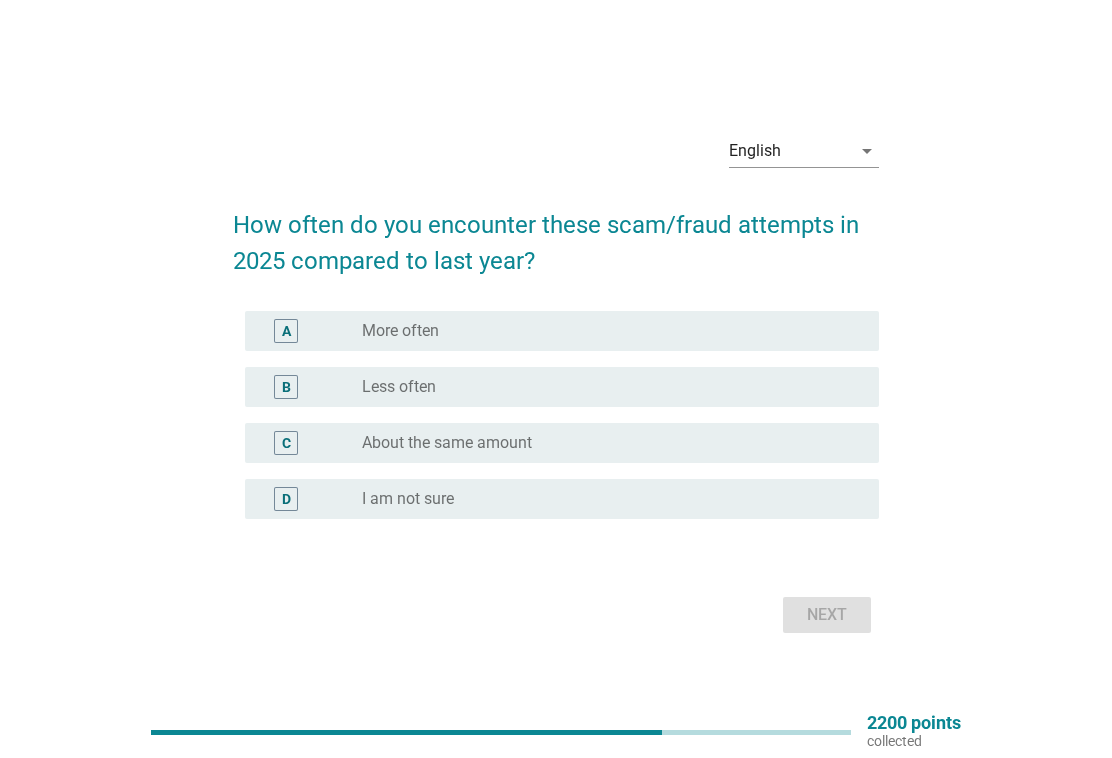 click on "B     radio_button_unchecked Less often" at bounding box center (561, 387) 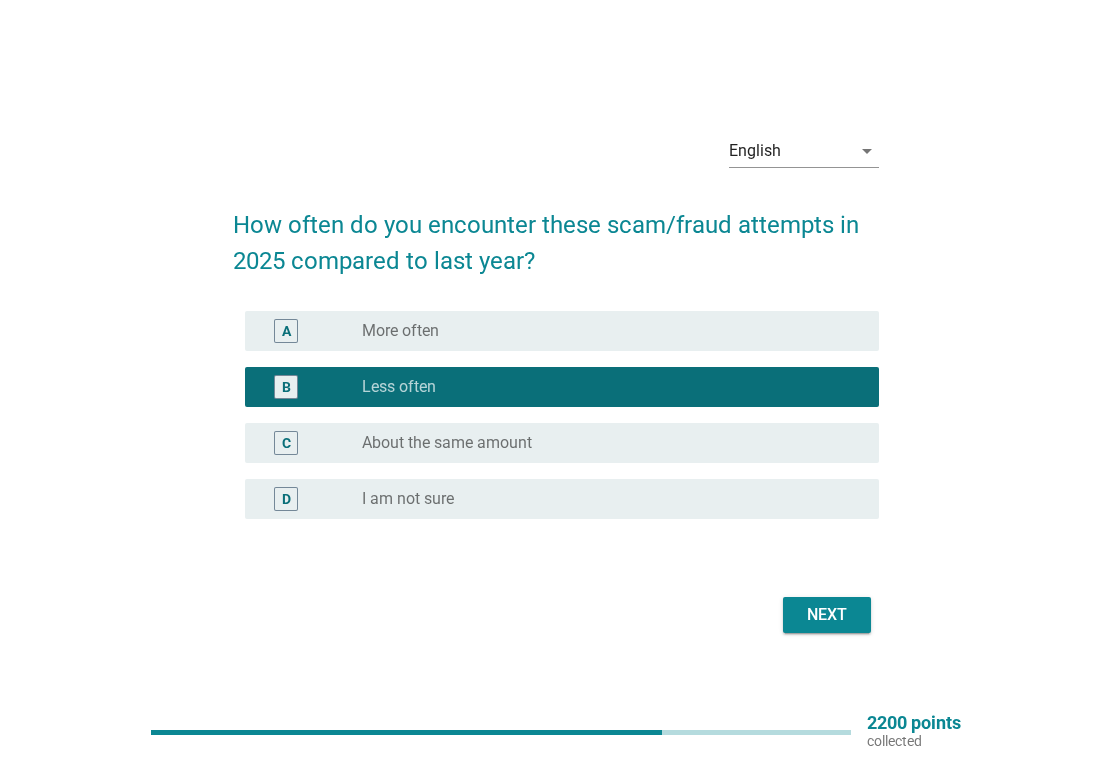 click on "Next" at bounding box center [827, 615] 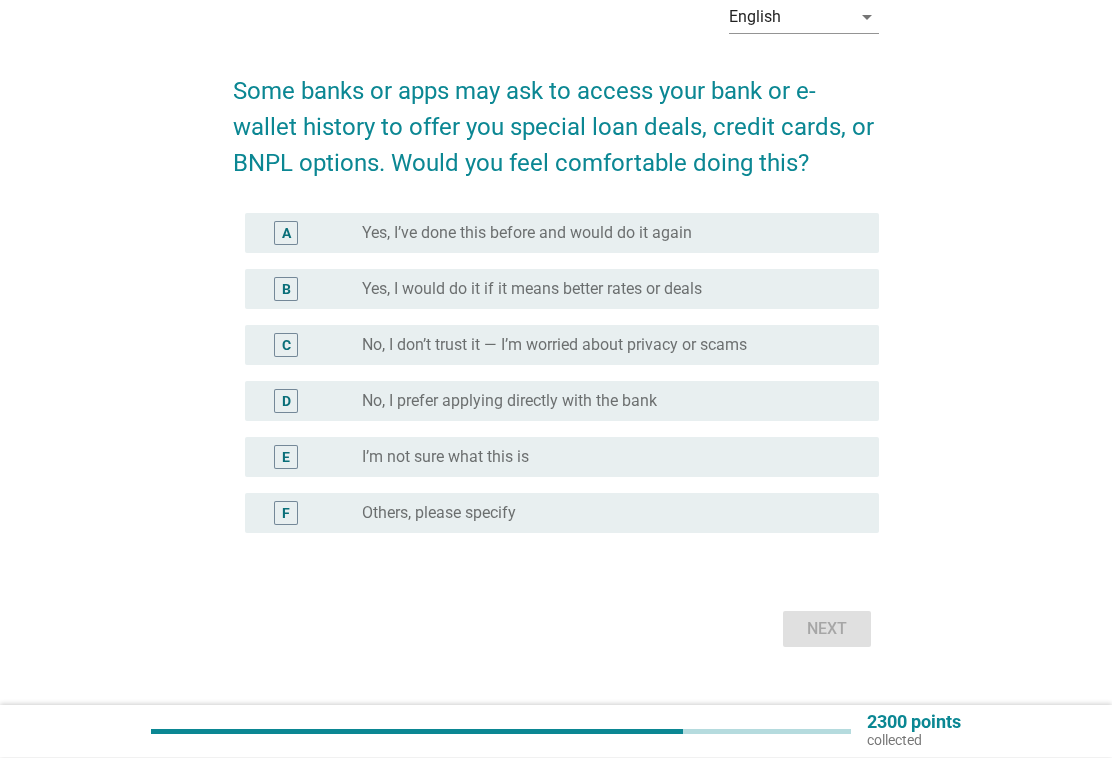 scroll, scrollTop: 104, scrollLeft: 0, axis: vertical 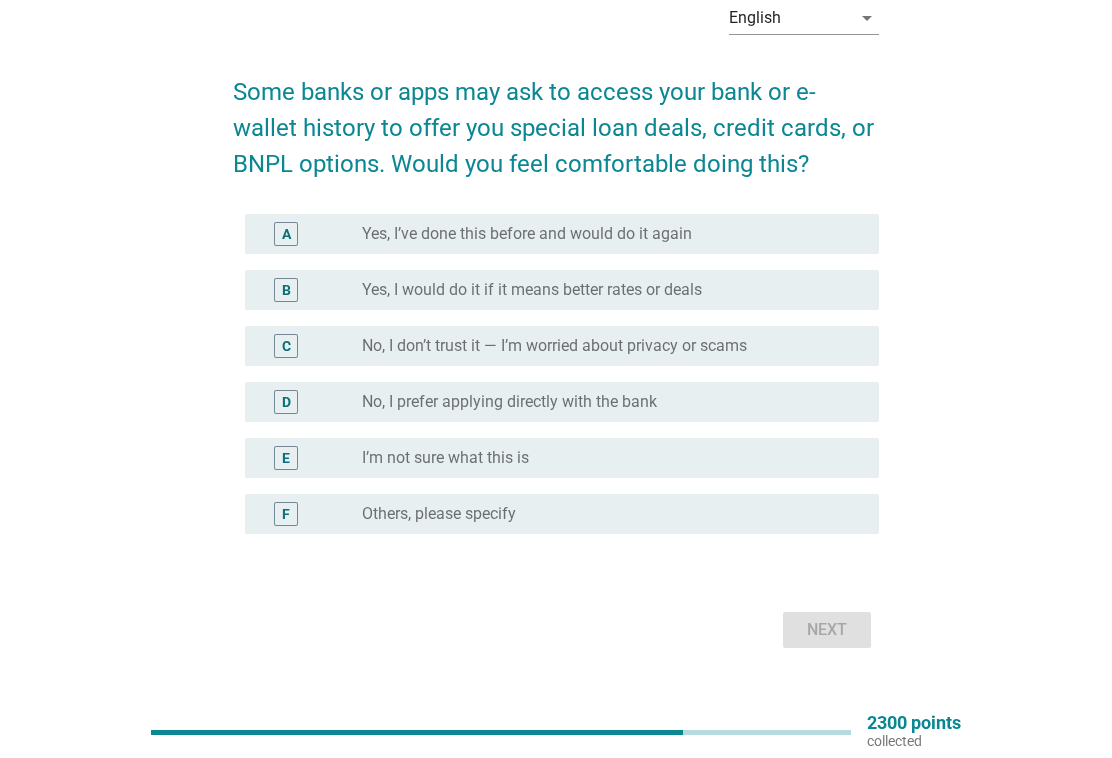 click on "No, I don’t trust it — I’m worried about privacy or scams" at bounding box center [554, 346] 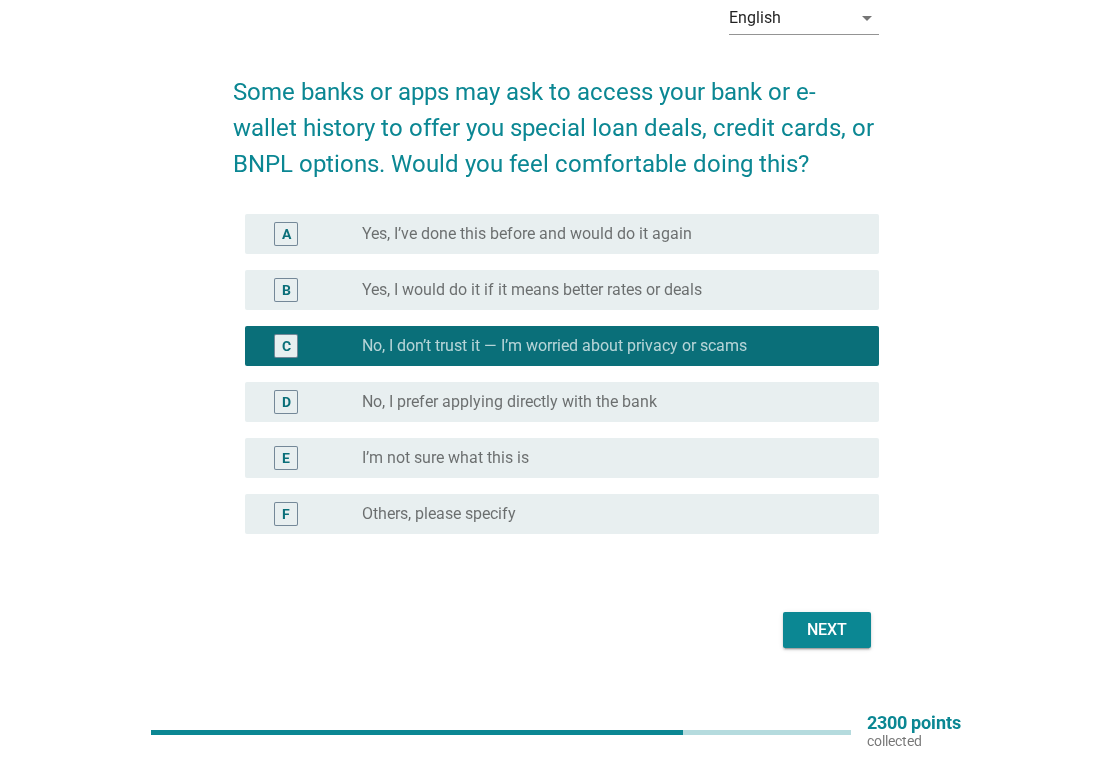 click on "Next" at bounding box center [827, 630] 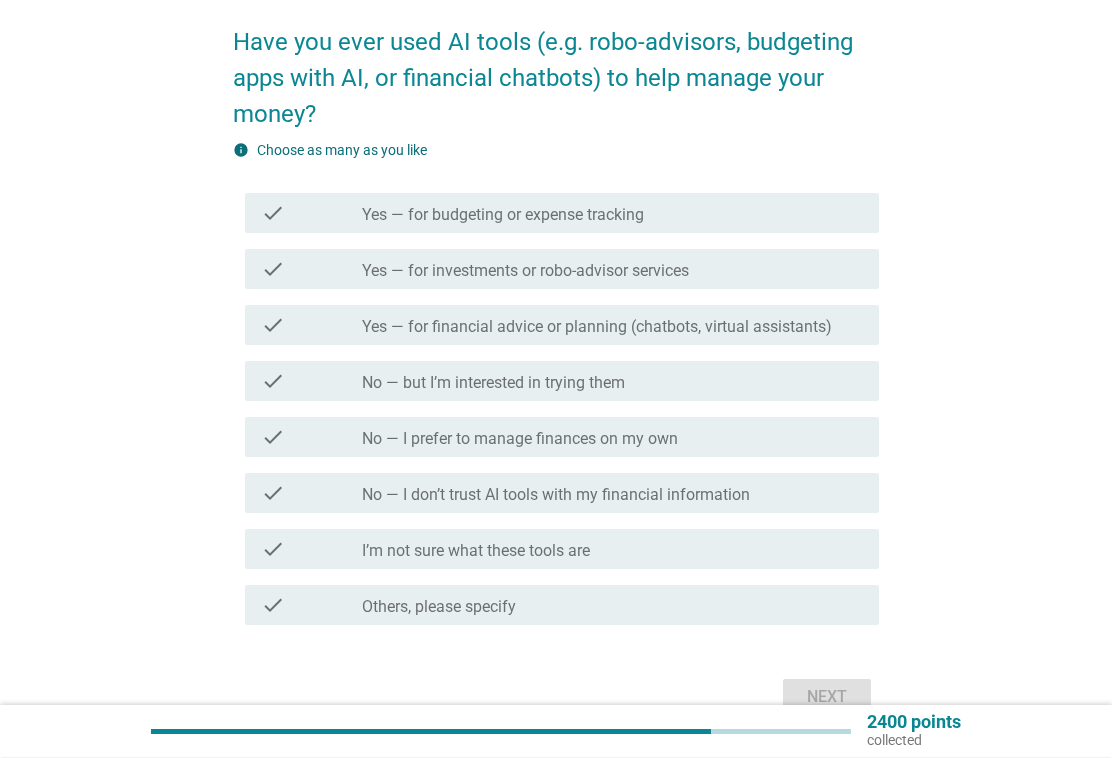 scroll, scrollTop: 154, scrollLeft: 0, axis: vertical 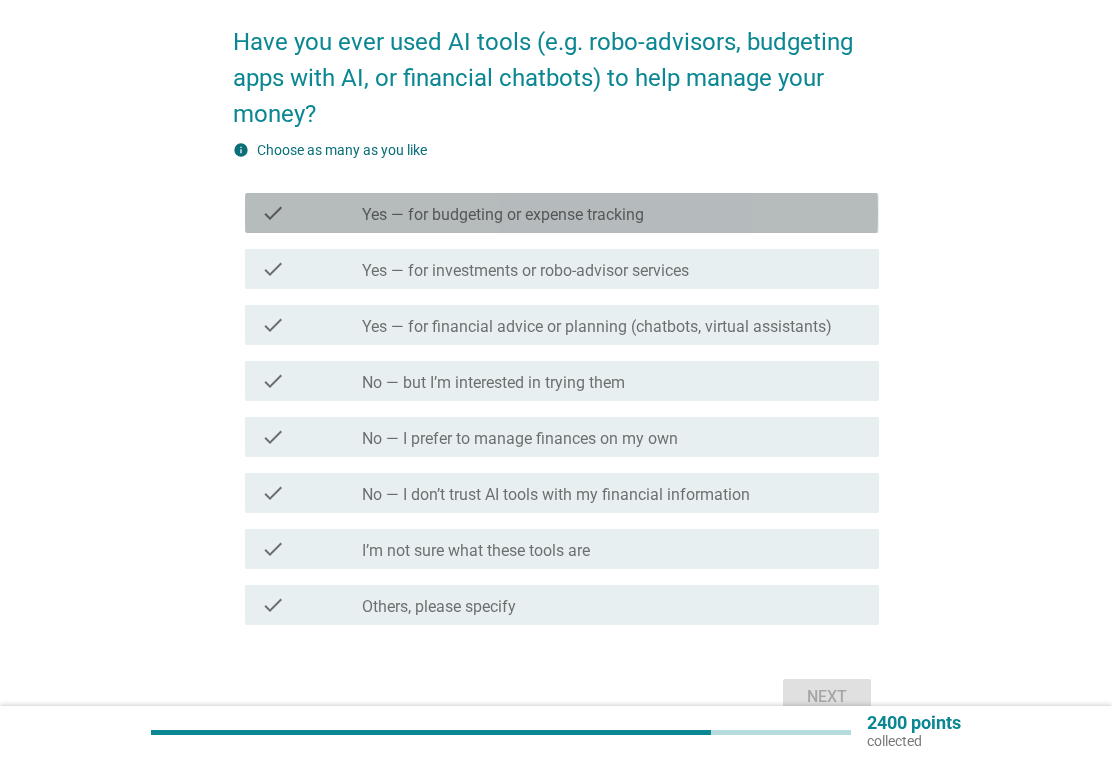 click on "check     check_box_outline_blank Yes — for budgeting or expense tracking" at bounding box center (561, 213) 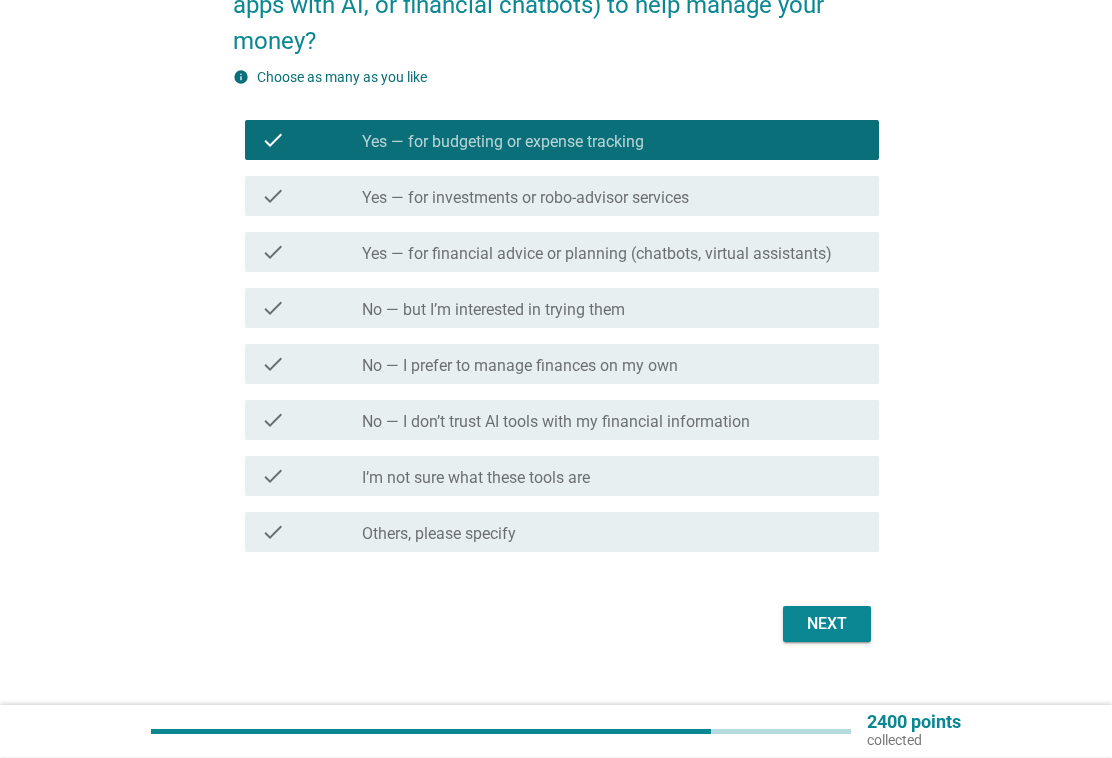 scroll, scrollTop: 227, scrollLeft: 0, axis: vertical 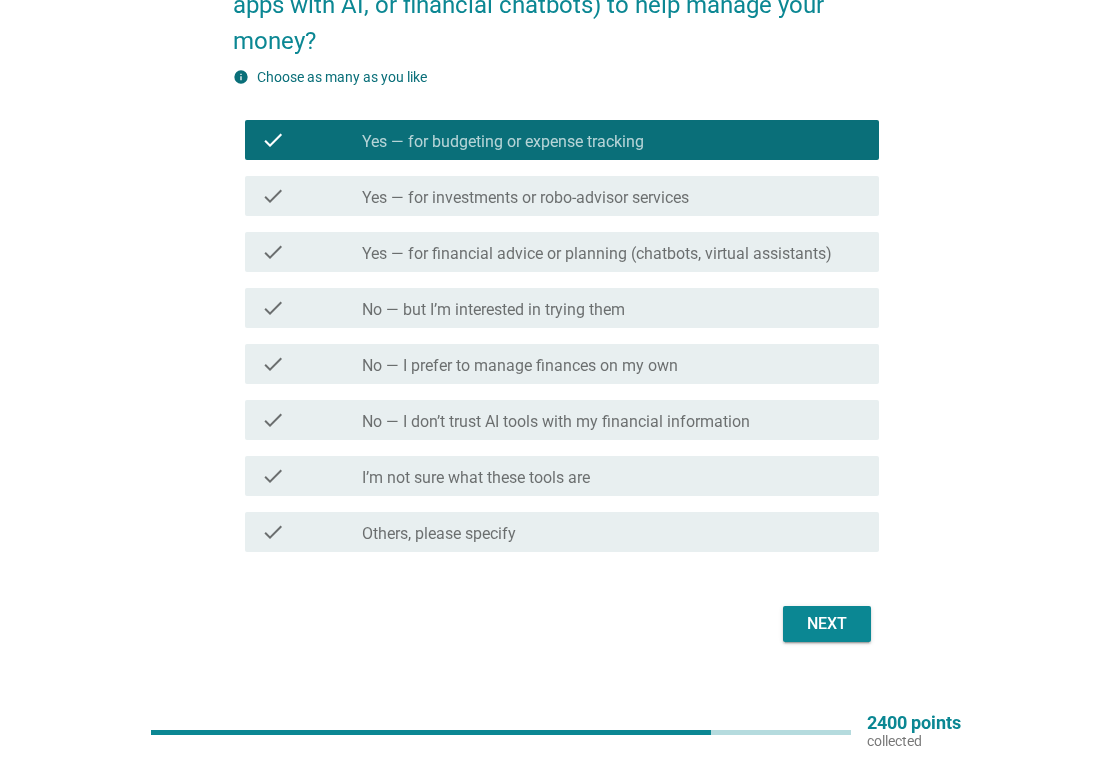 click on "Next" at bounding box center [827, 624] 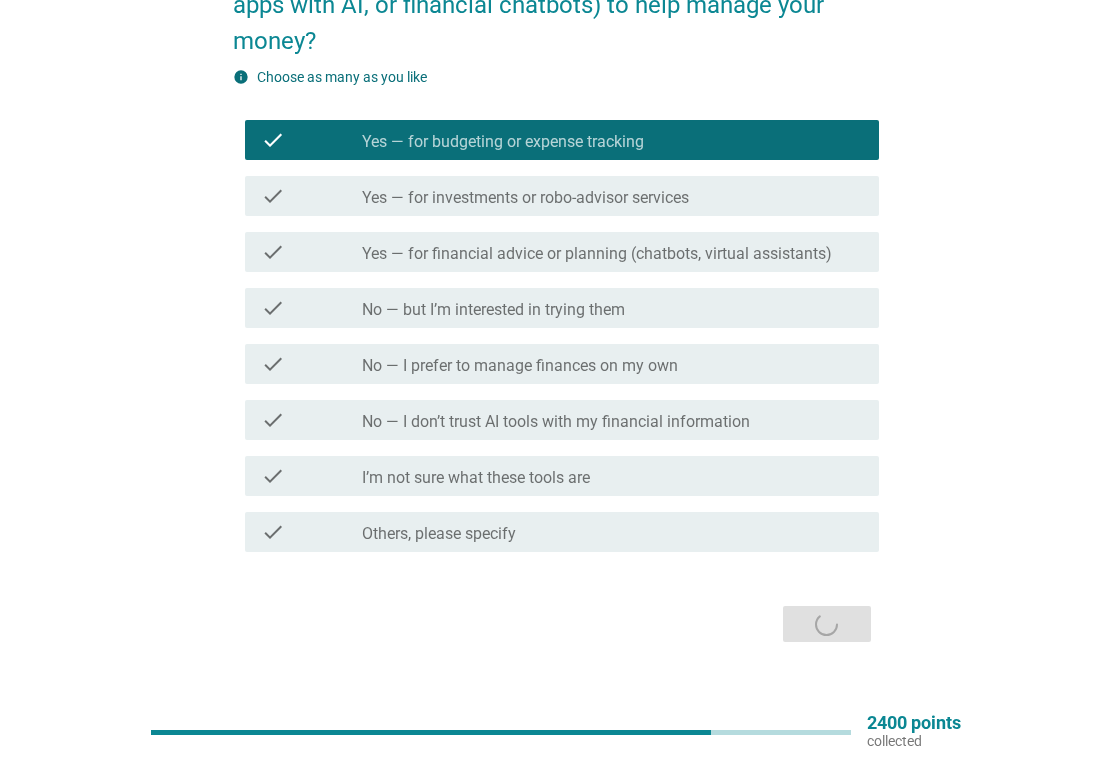 scroll, scrollTop: 0, scrollLeft: 0, axis: both 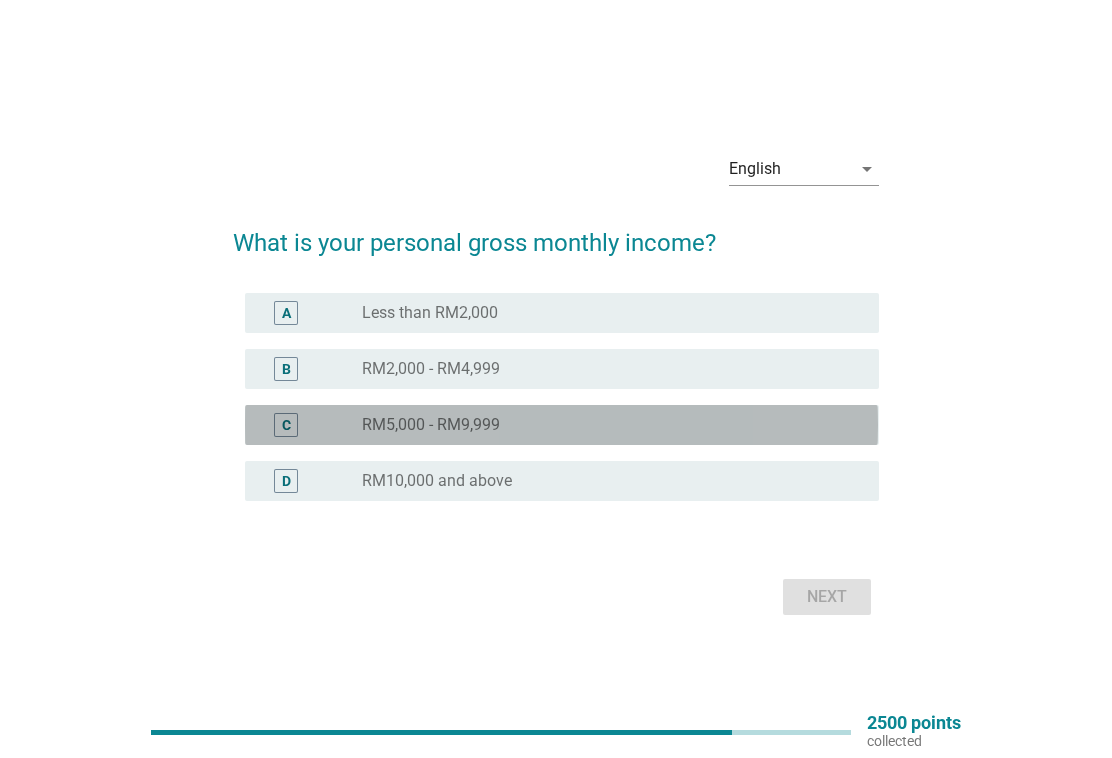 click on "radio_button_unchecked RM5,000 - RM9,999" at bounding box center [604, 425] 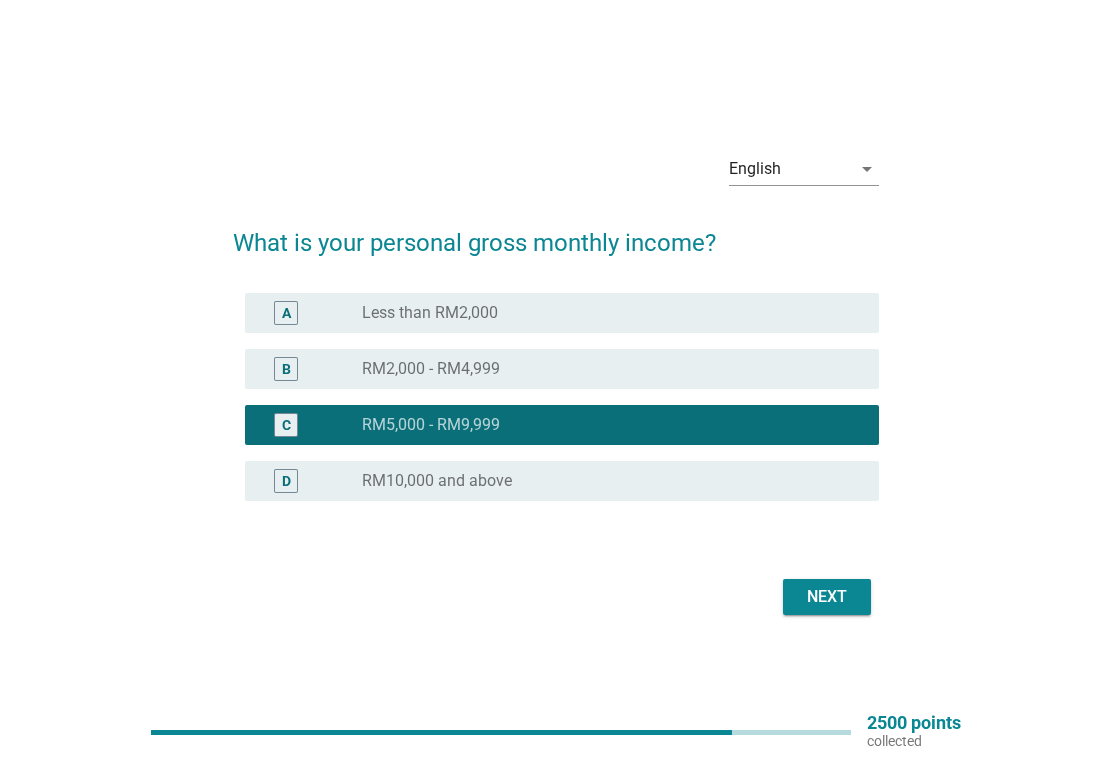 click on "Next" at bounding box center [827, 597] 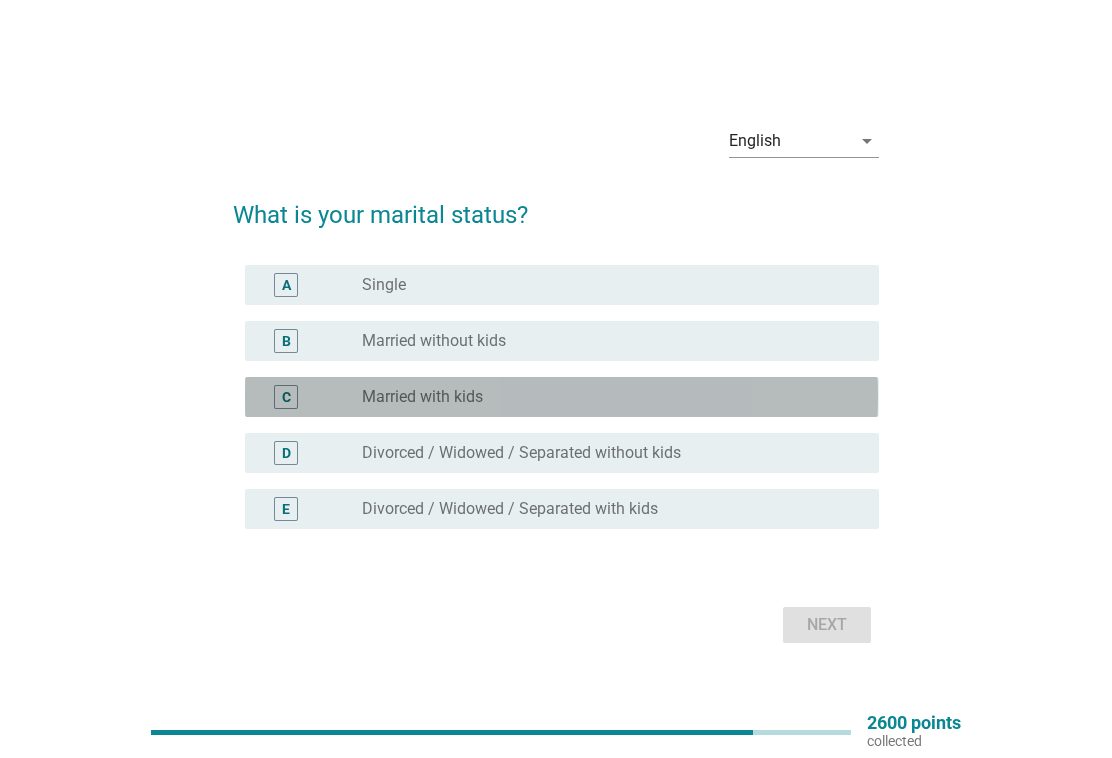 click on "radio_button_unchecked Married with kids" at bounding box center (604, 397) 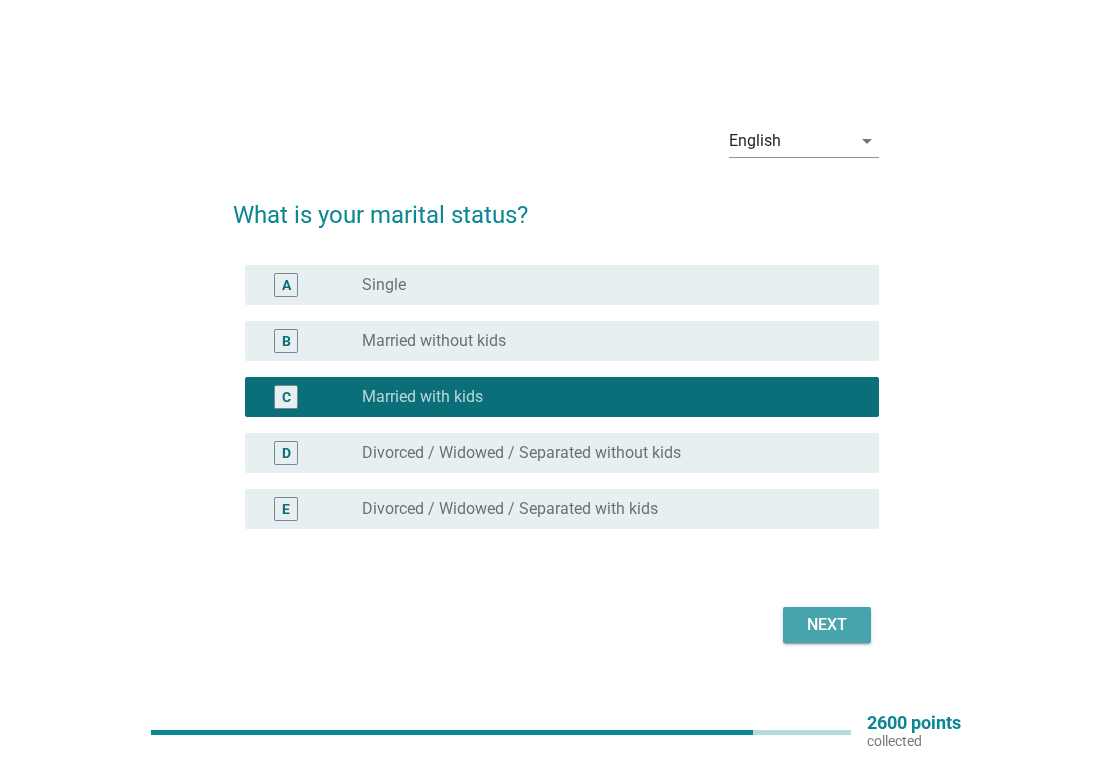 click on "Next" at bounding box center [827, 625] 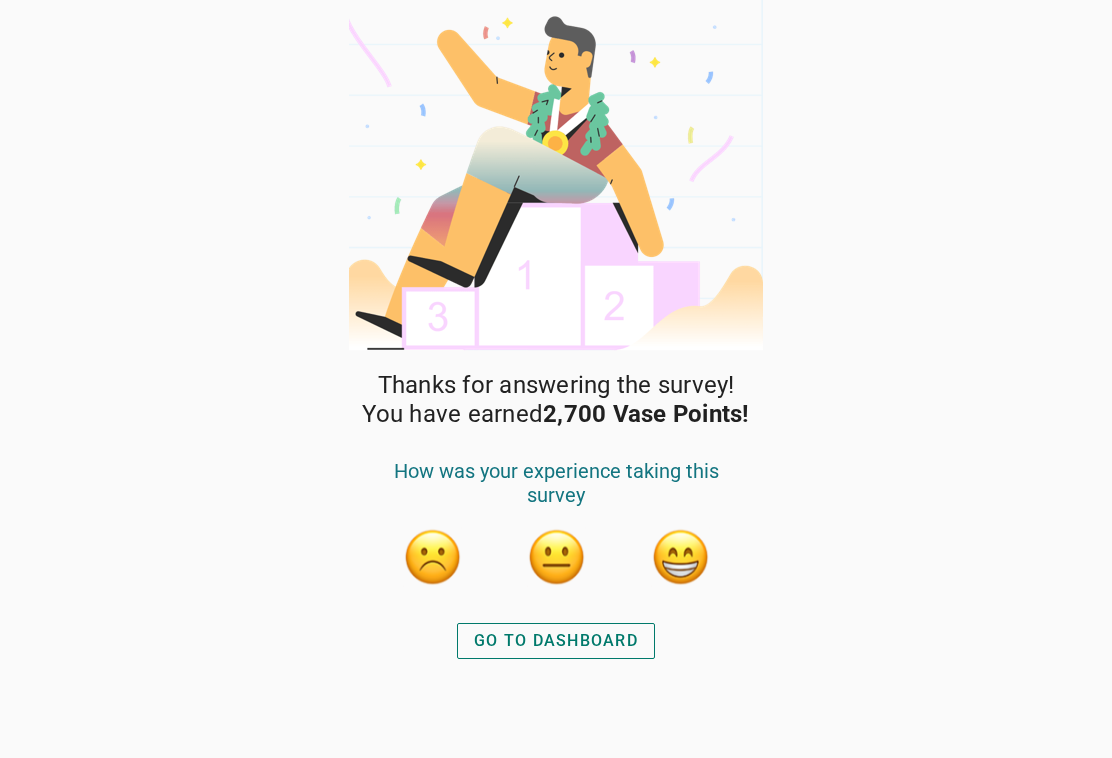 click on "GO TO DASHBOARD" at bounding box center (556, 641) 